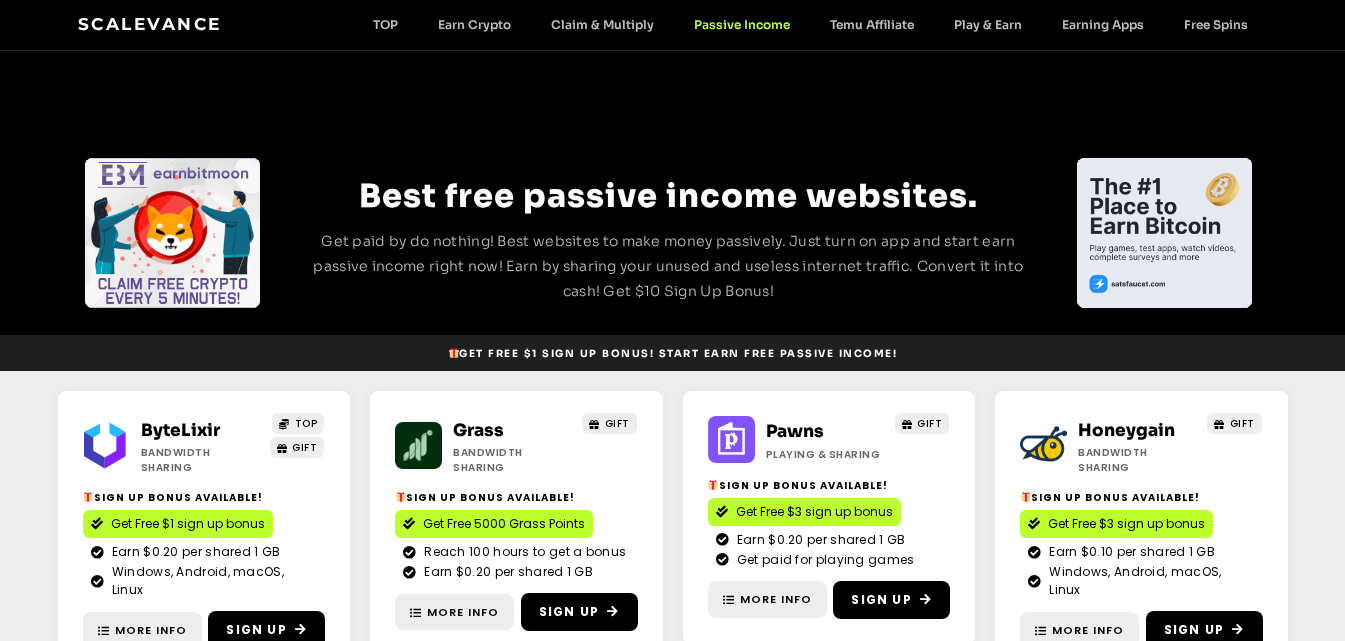 scroll, scrollTop: 349, scrollLeft: 0, axis: vertical 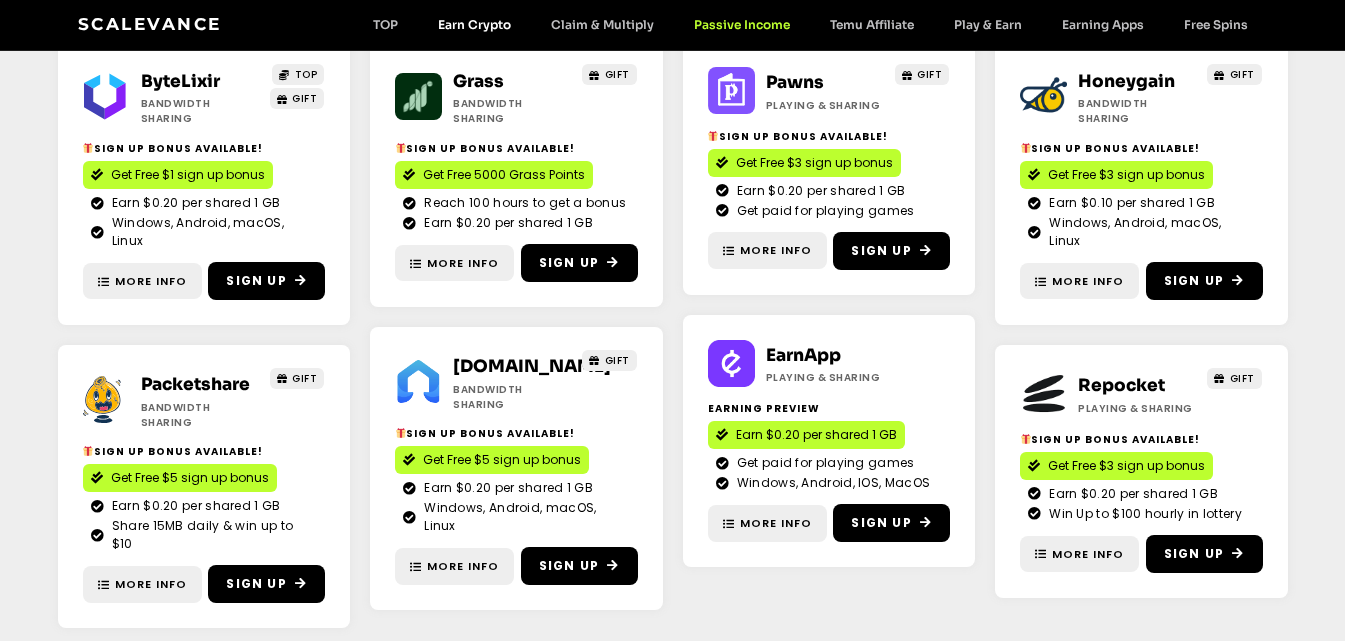 click on "Earn Crypto" 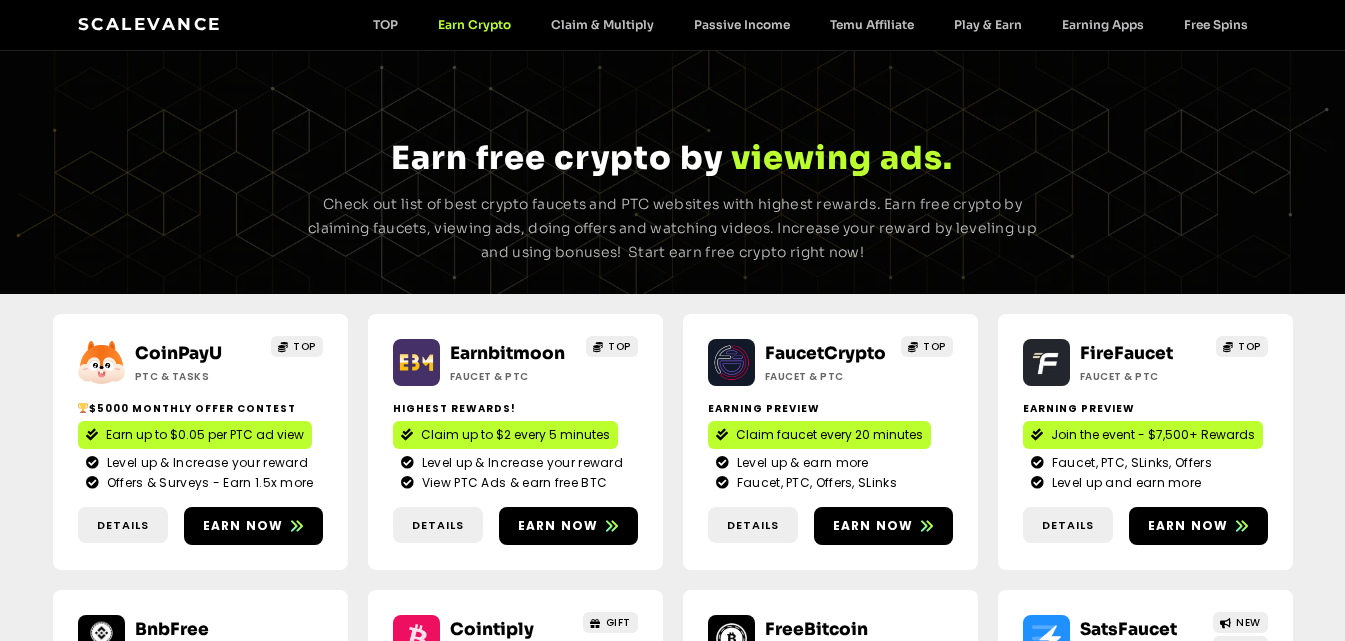 scroll, scrollTop: 0, scrollLeft: 0, axis: both 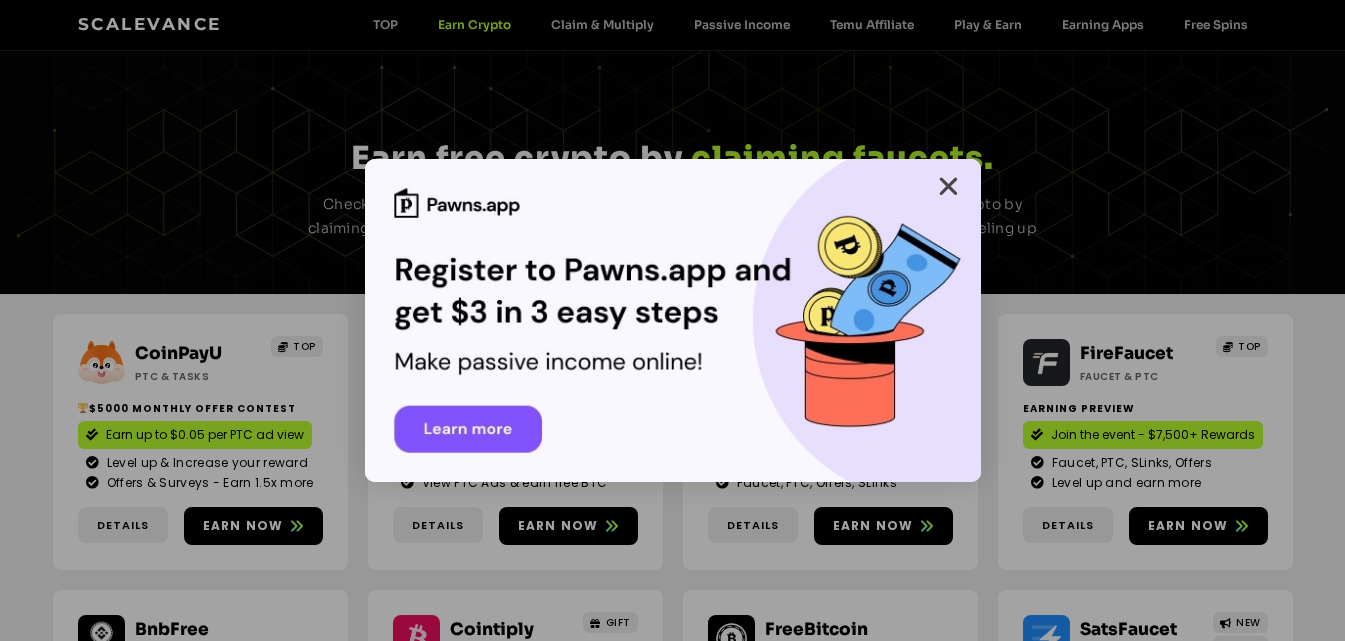 click at bounding box center [948, 186] 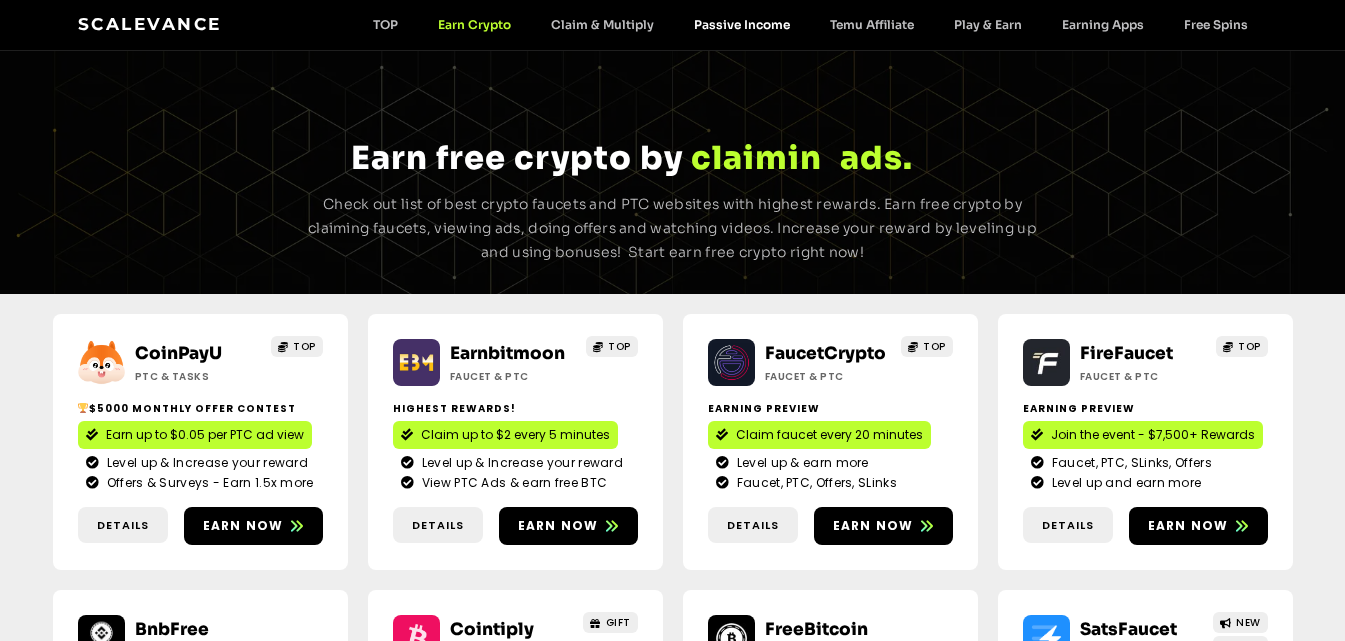 click on "Passive Income" 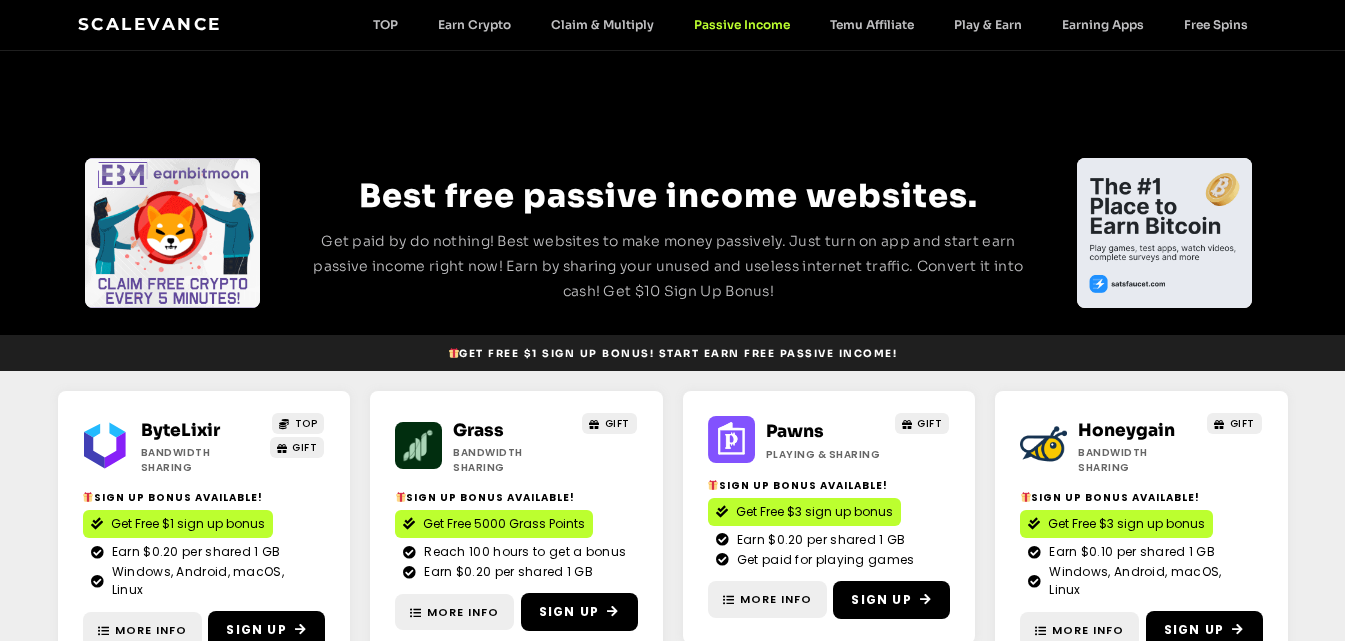 scroll, scrollTop: 0, scrollLeft: 0, axis: both 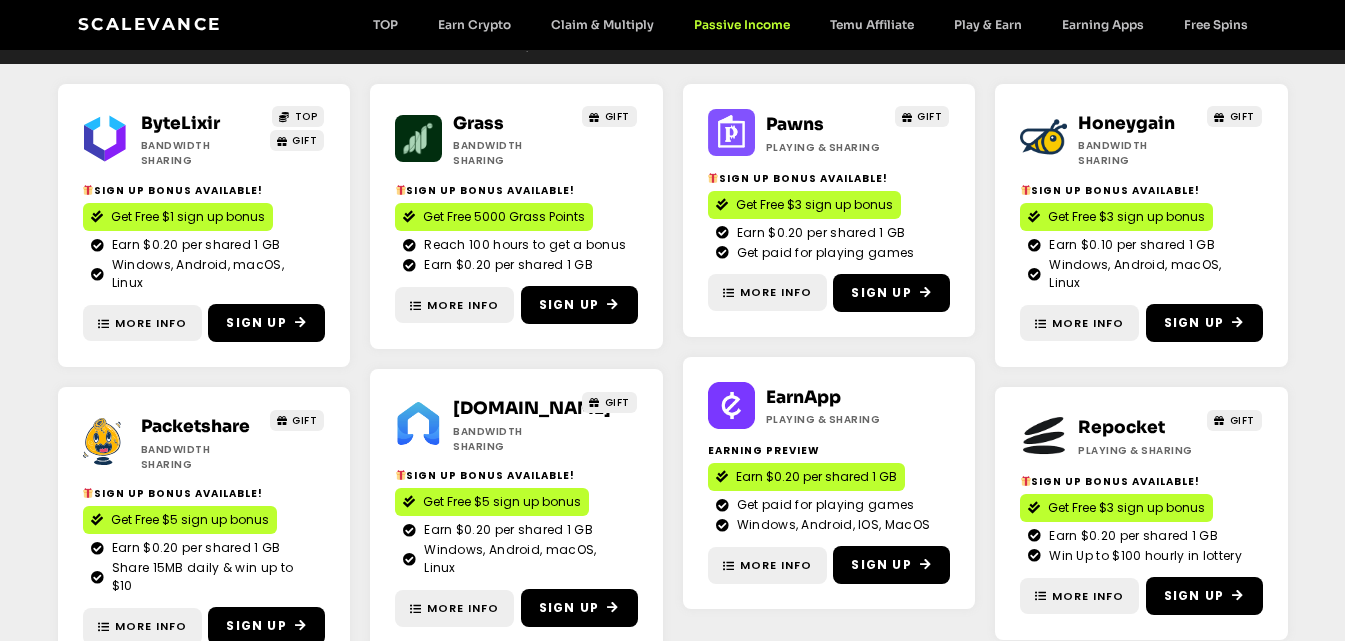 click on "Sign Up Bonus Available!" at bounding box center [516, 475] 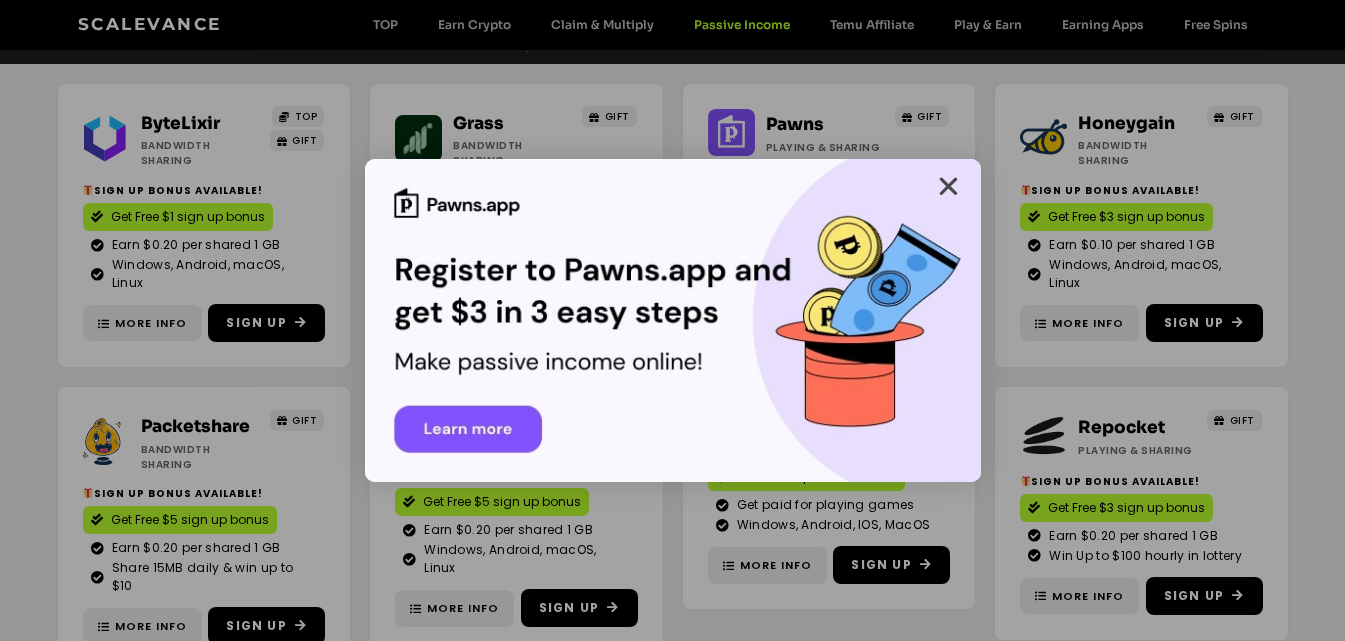 click at bounding box center [948, 186] 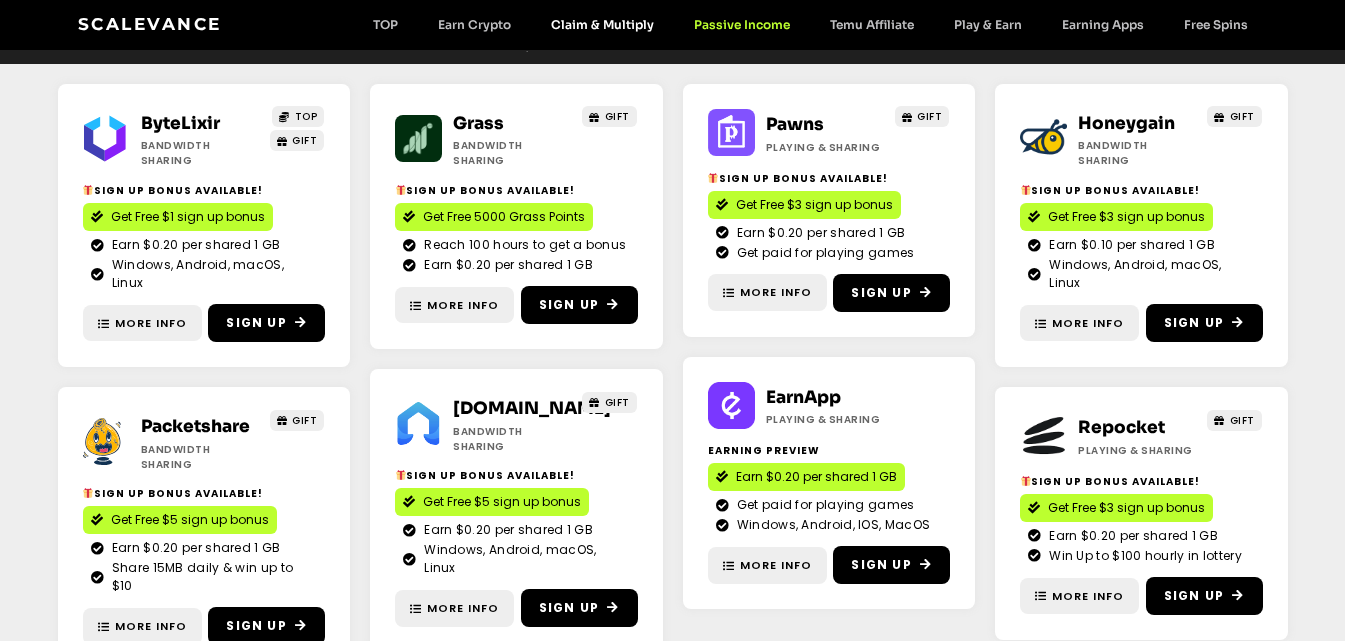 click on "Claim & Multiply" 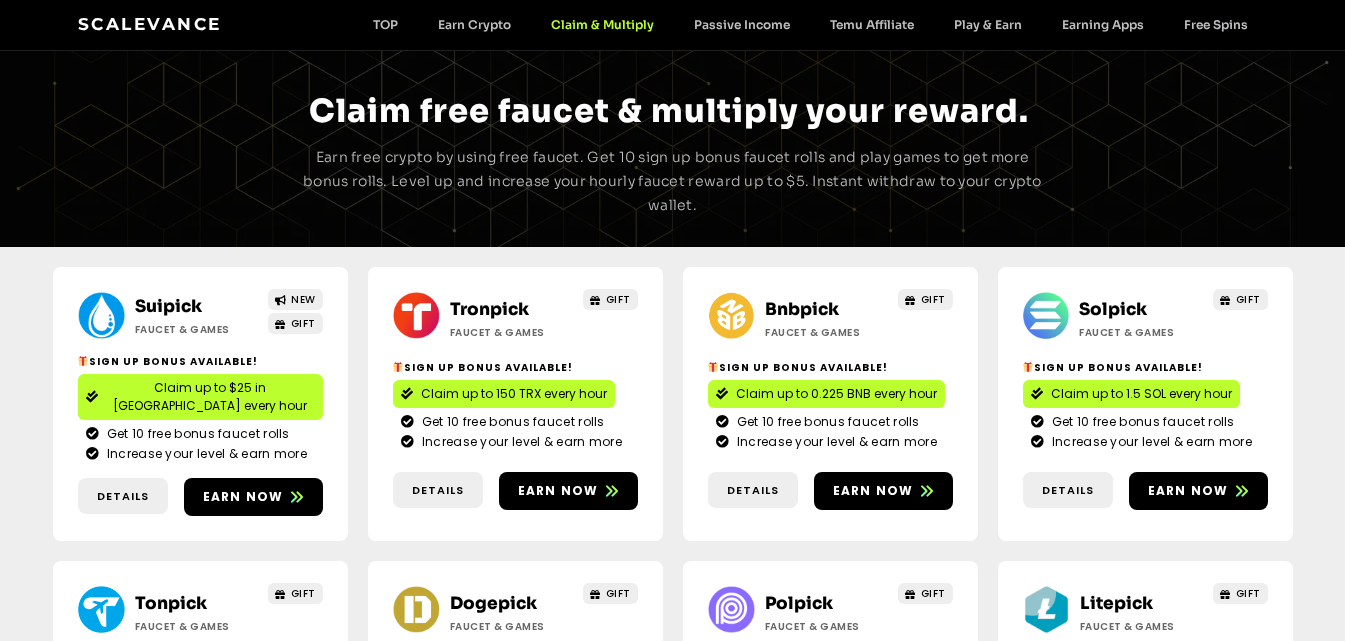 scroll, scrollTop: 0, scrollLeft: 0, axis: both 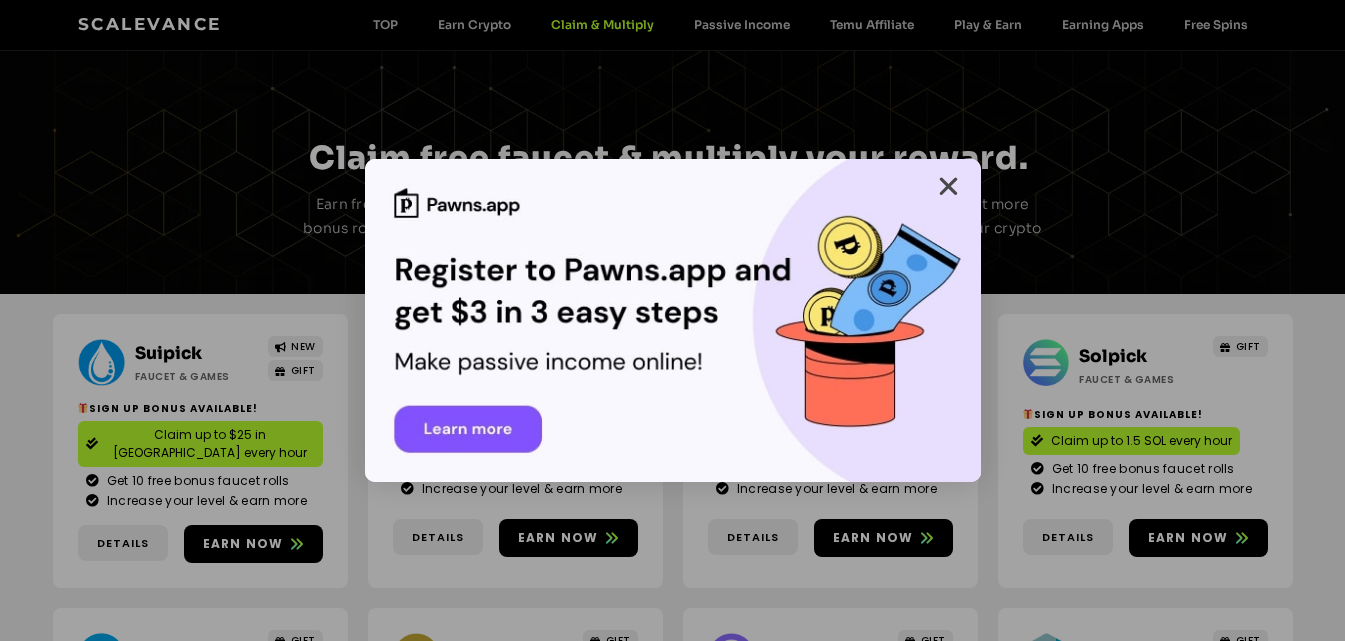 click at bounding box center (948, 186) 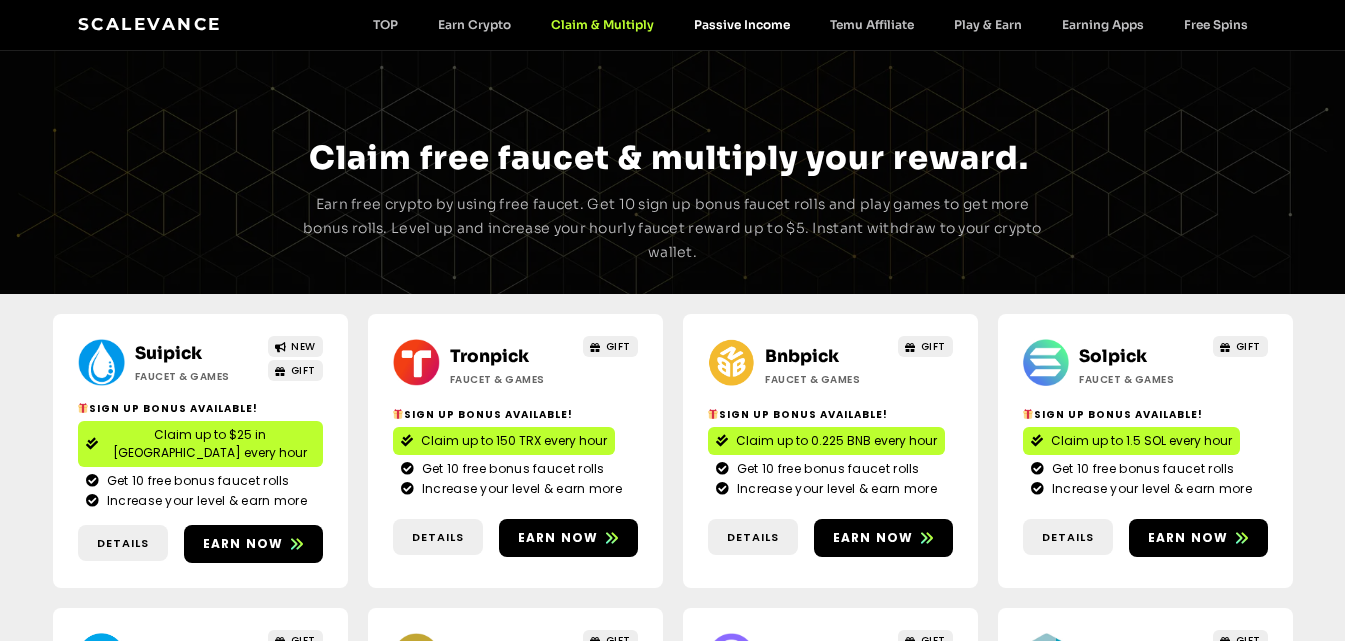 click on "Passive Income" 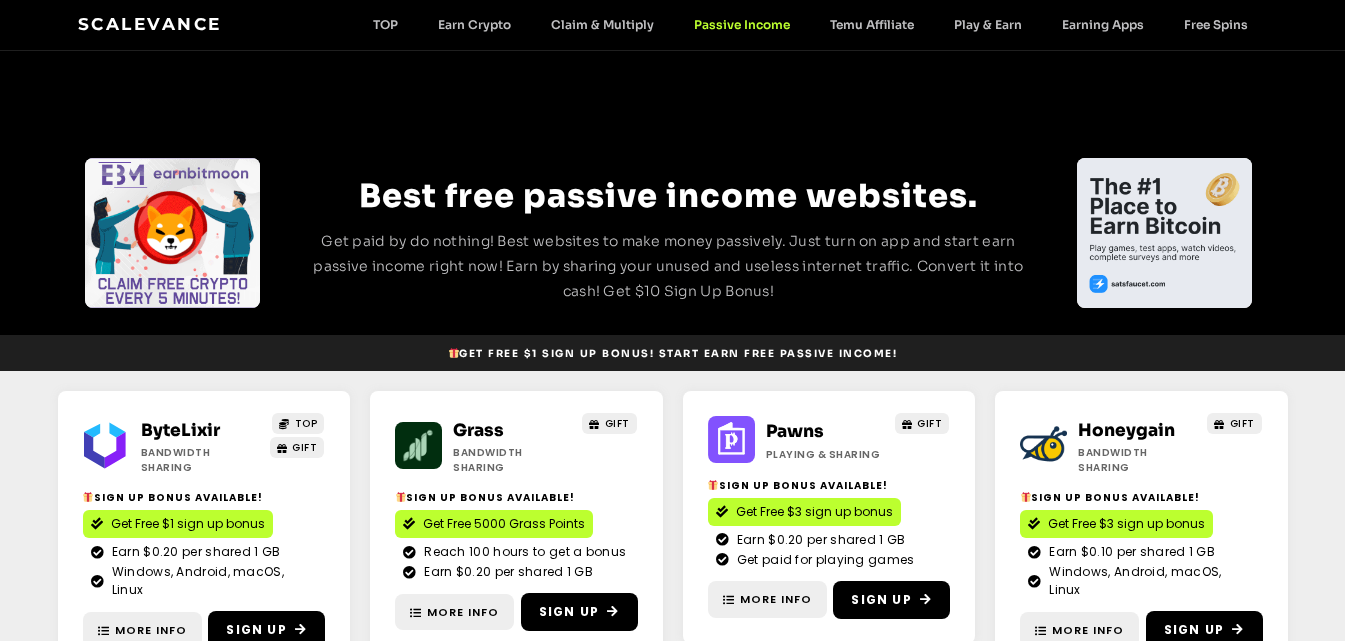 scroll, scrollTop: 0, scrollLeft: 0, axis: both 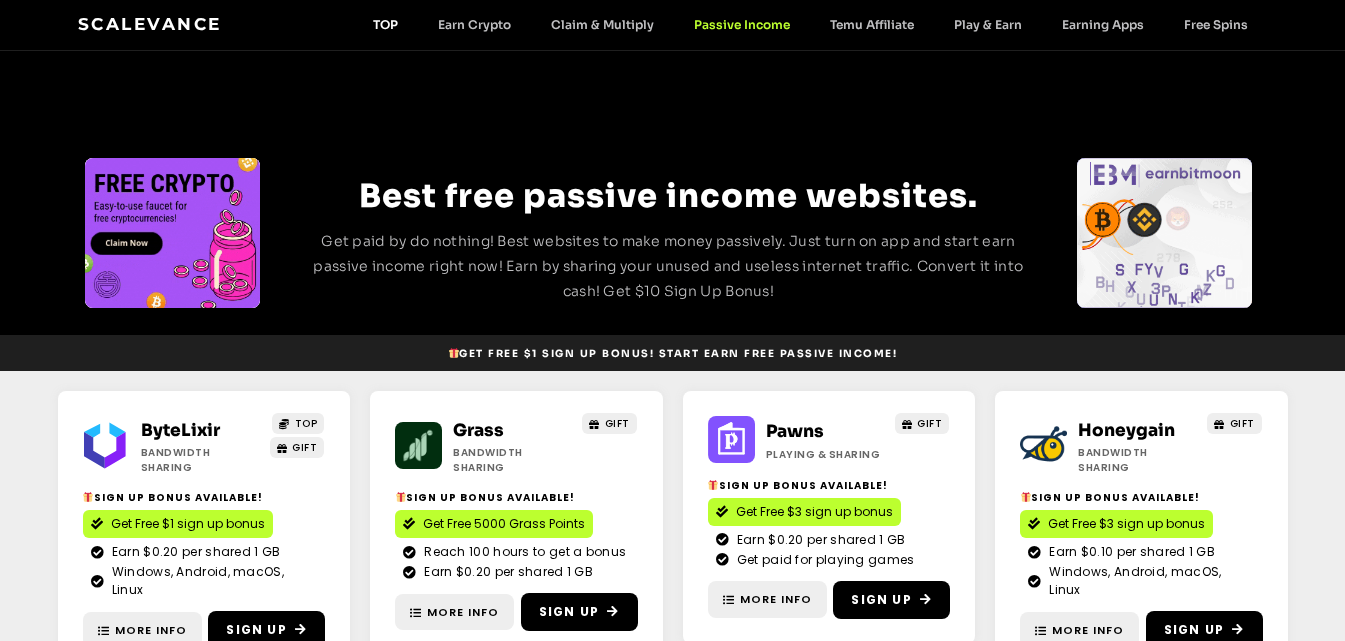 click on "TOP" 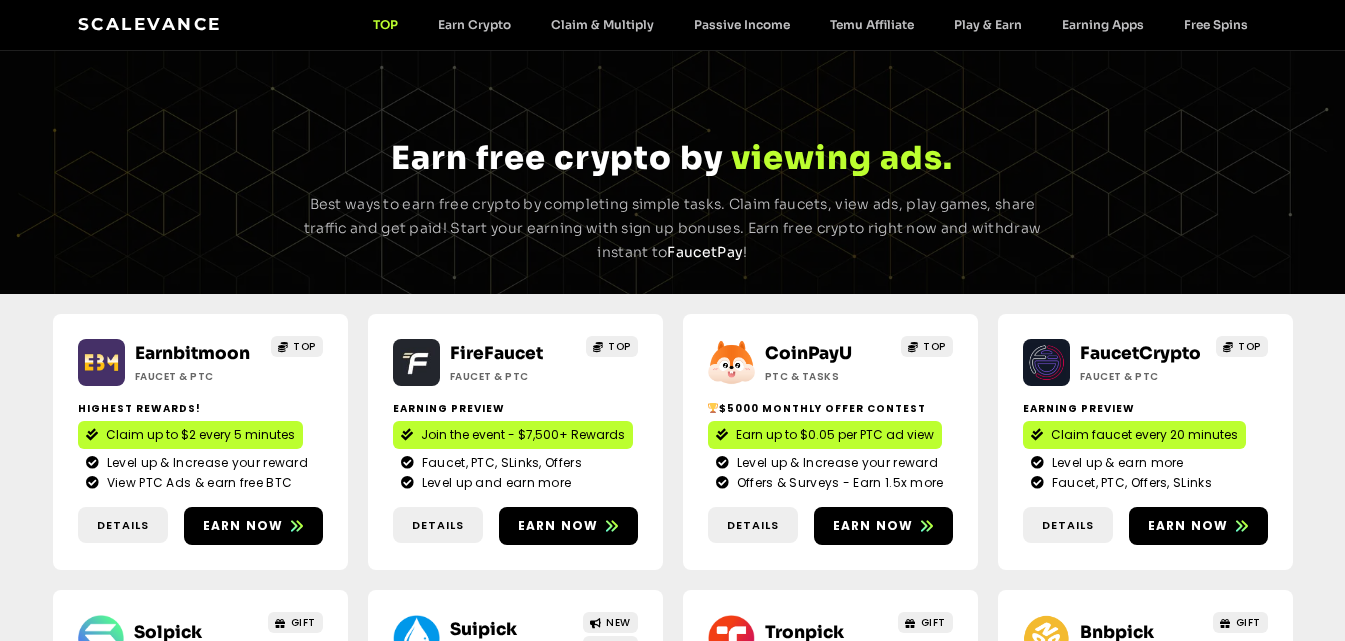 scroll, scrollTop: 0, scrollLeft: 0, axis: both 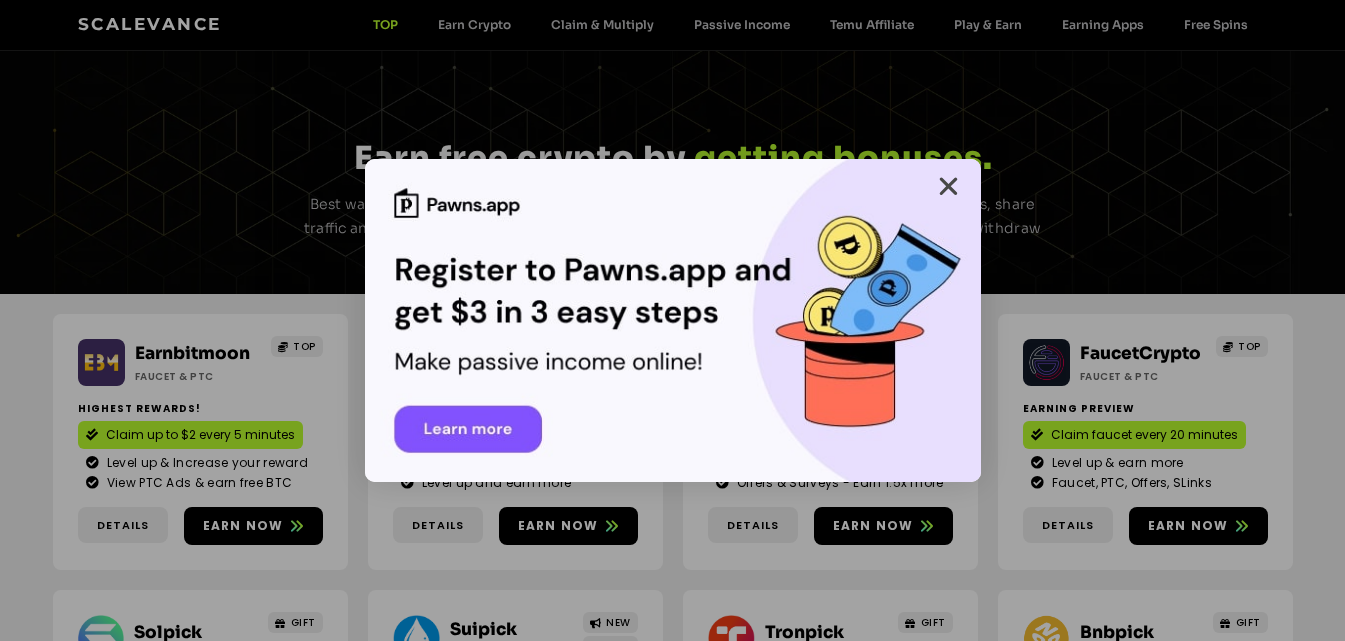 click at bounding box center (948, 186) 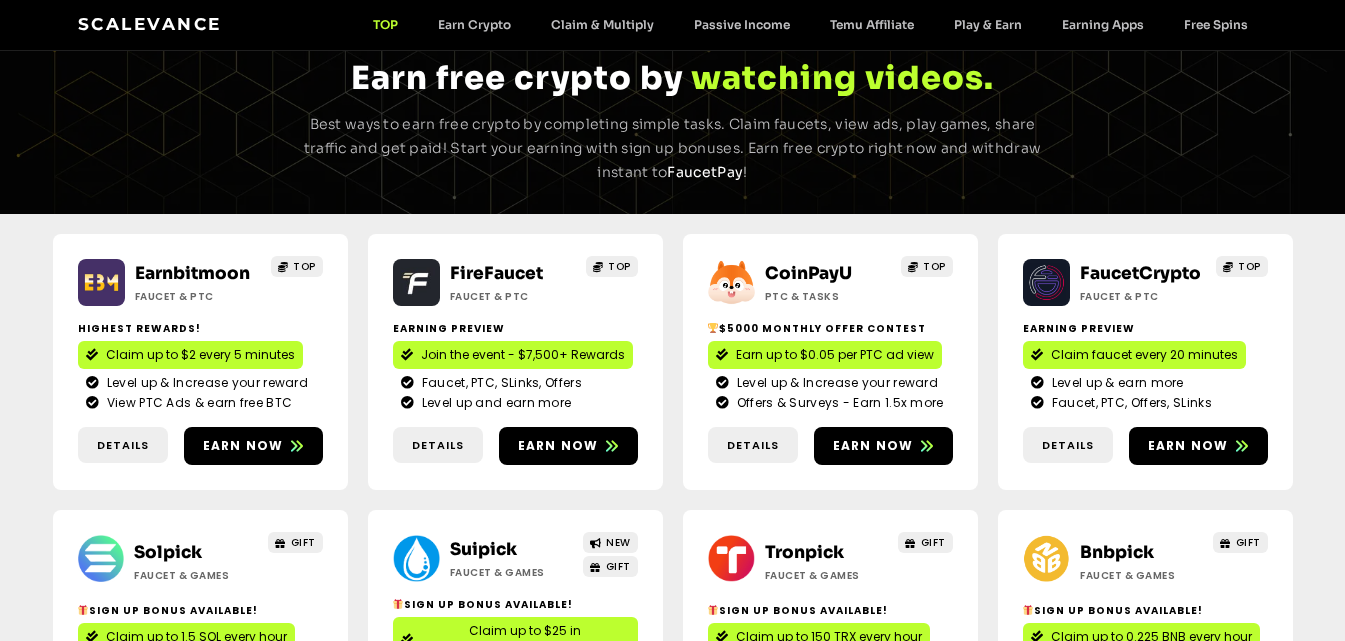 scroll, scrollTop: 120, scrollLeft: 0, axis: vertical 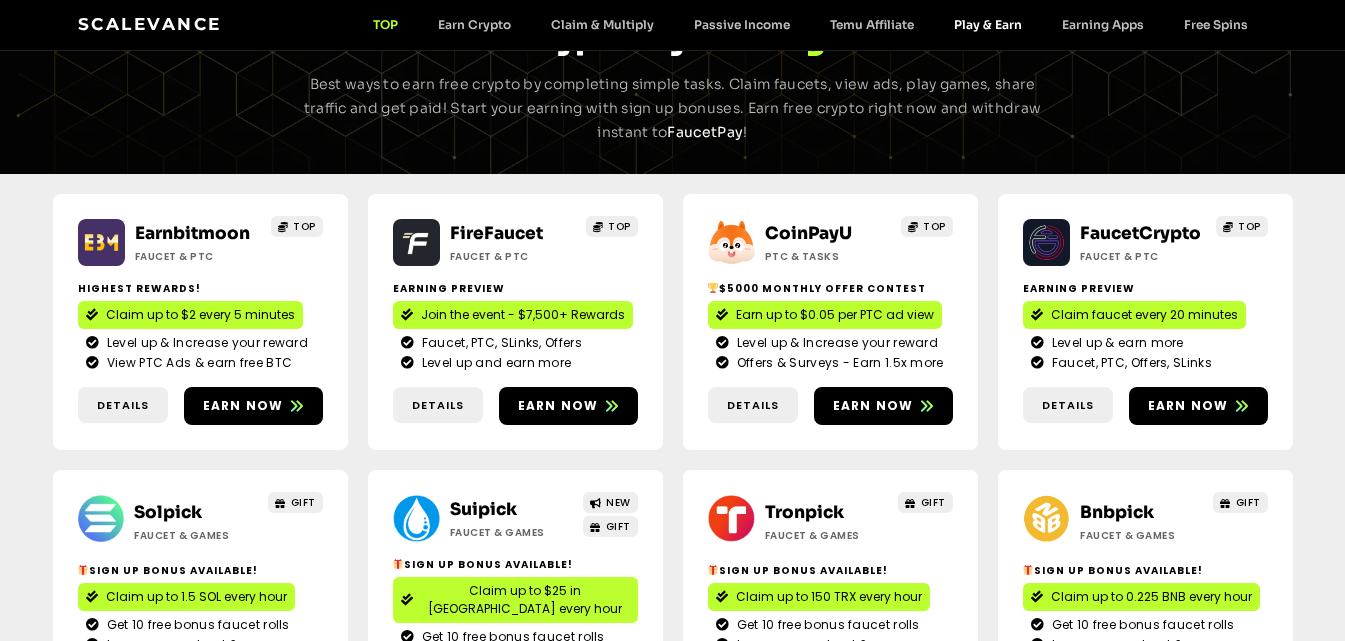click on "Play & Earn" 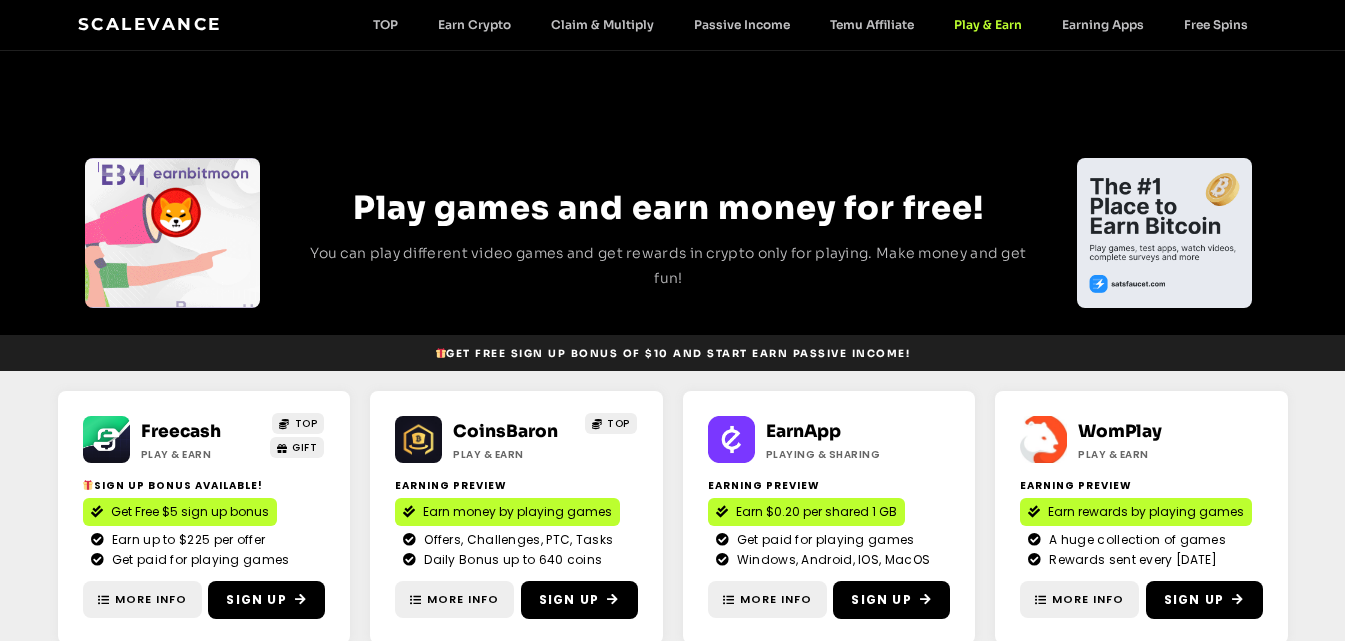 scroll, scrollTop: 0, scrollLeft: 0, axis: both 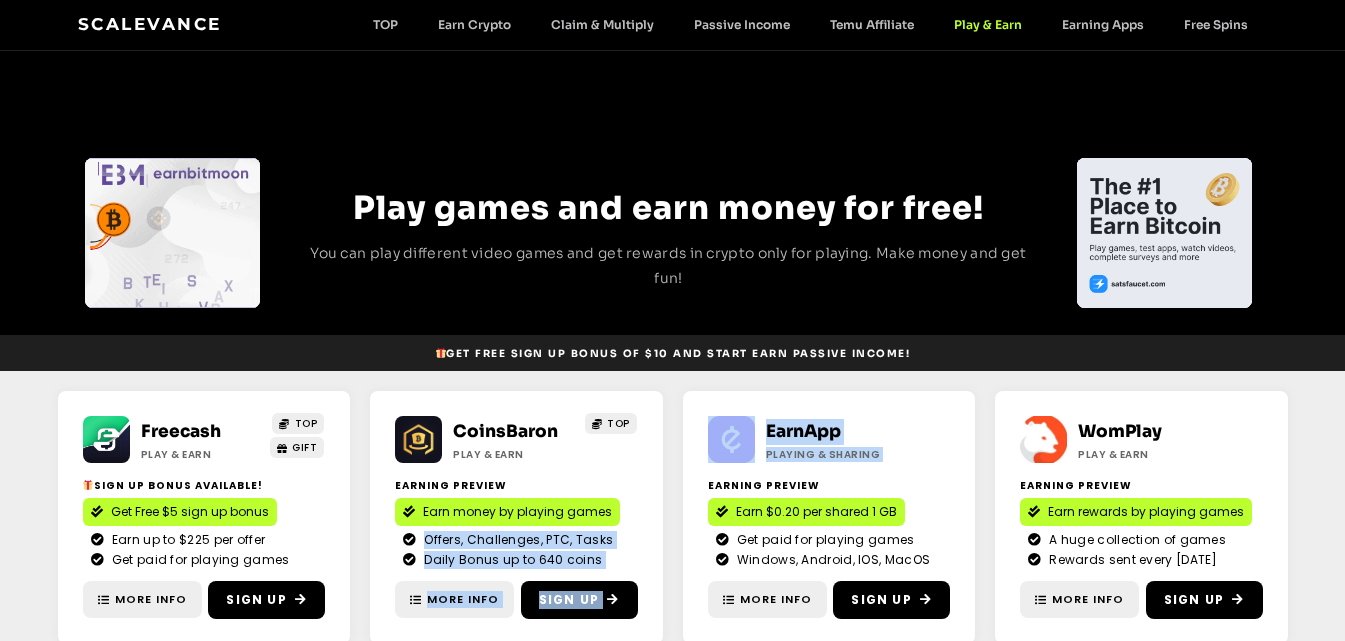 drag, startPoint x: 669, startPoint y: 518, endPoint x: 673, endPoint y: 480, distance: 38.209946 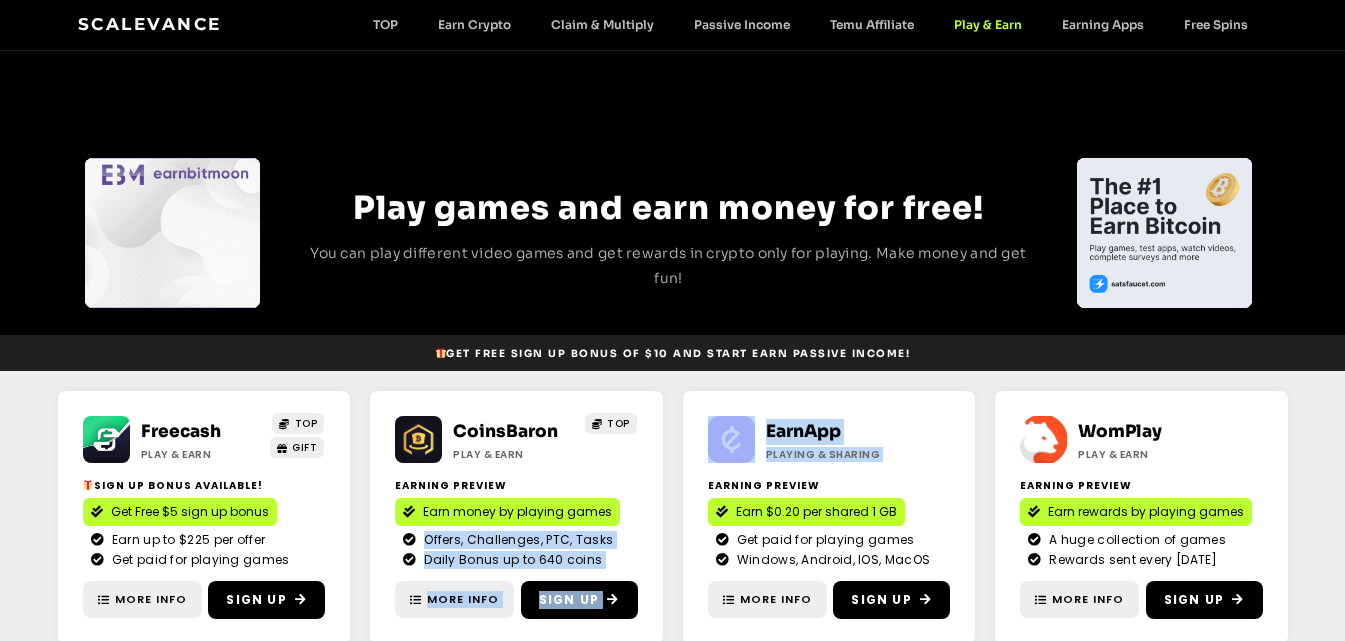 click on "Freecash
Play & Earn
TOP
GIFT
Sign Up Bonus Available!
Get Free $5 sign up bonus
Earn up to $225 per offer
Get paid for playing games" at bounding box center (673, 653) 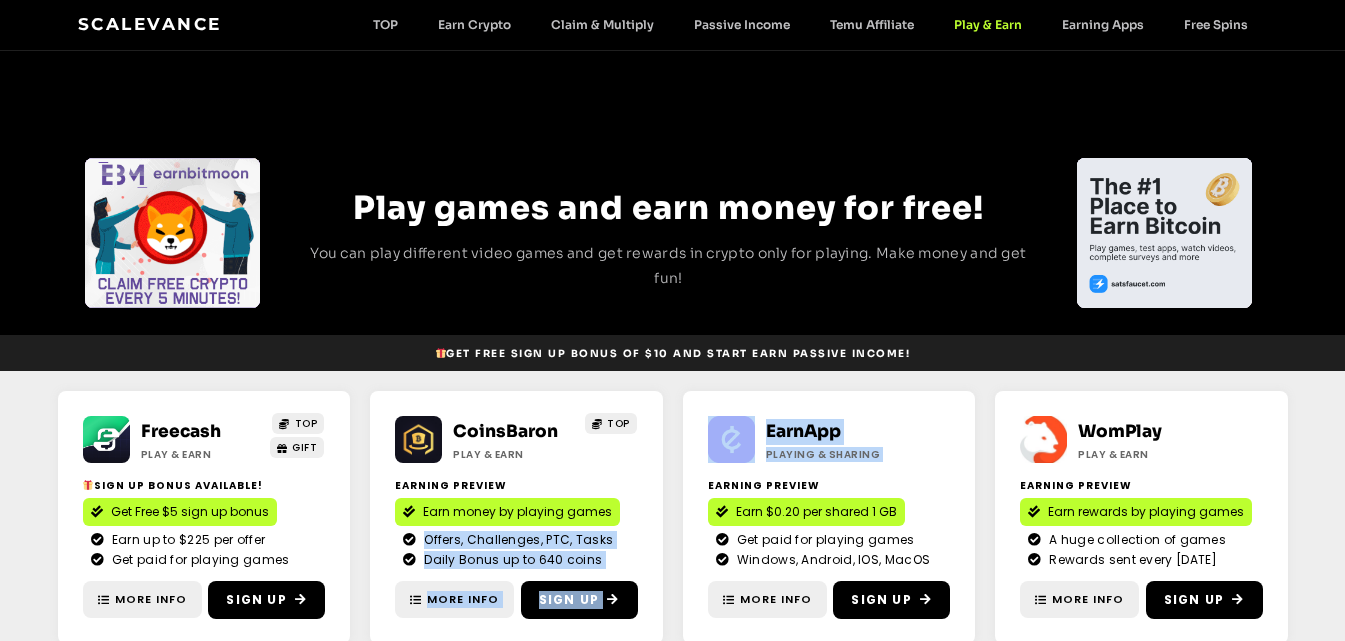 click on "EarnApp
Playing & Sharing
Earning preview
Earn $0.20 per shared 1 GB
Get paid for playing games
Windows, Android, IOS, MacOS
More Info
Sign Up" at bounding box center [829, 653] 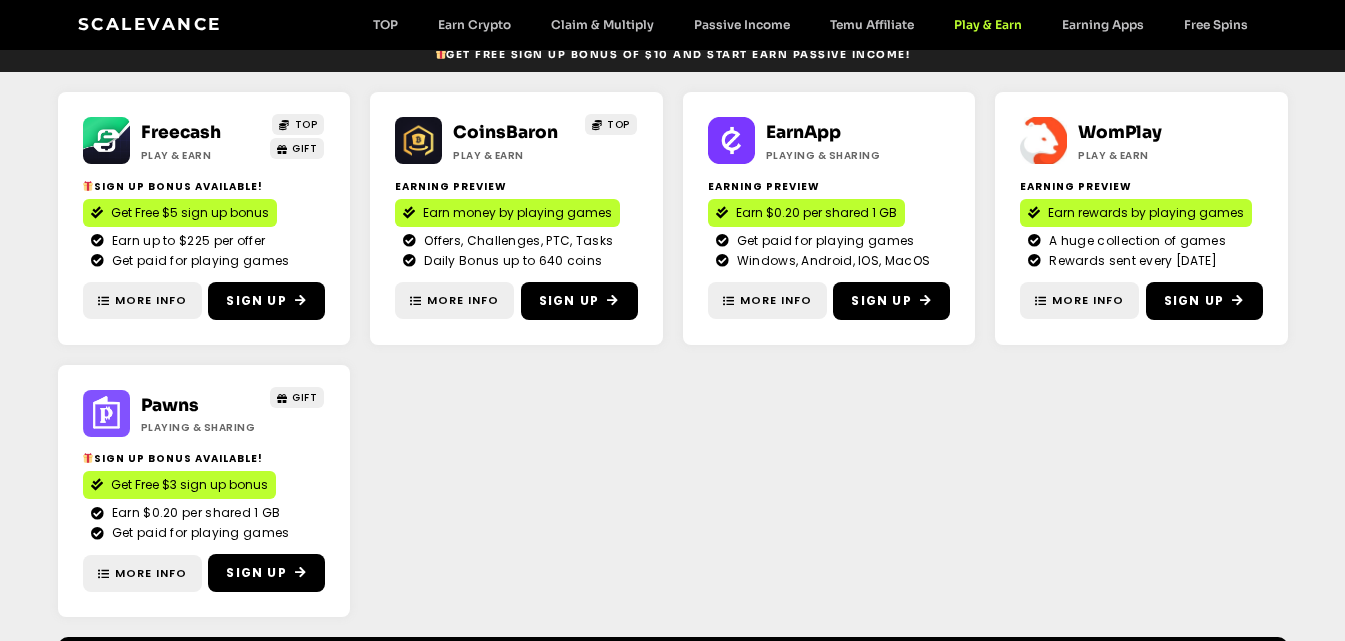 scroll, scrollTop: 303, scrollLeft: 0, axis: vertical 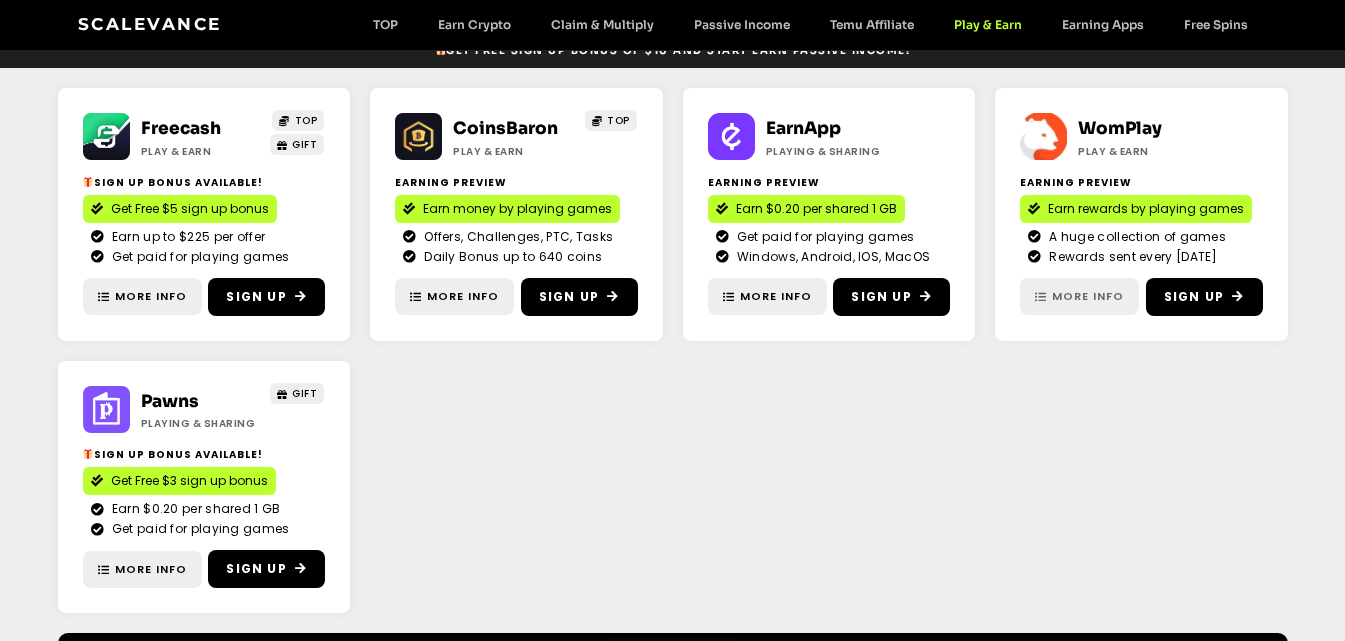 click on "More Info" at bounding box center (1079, 296) 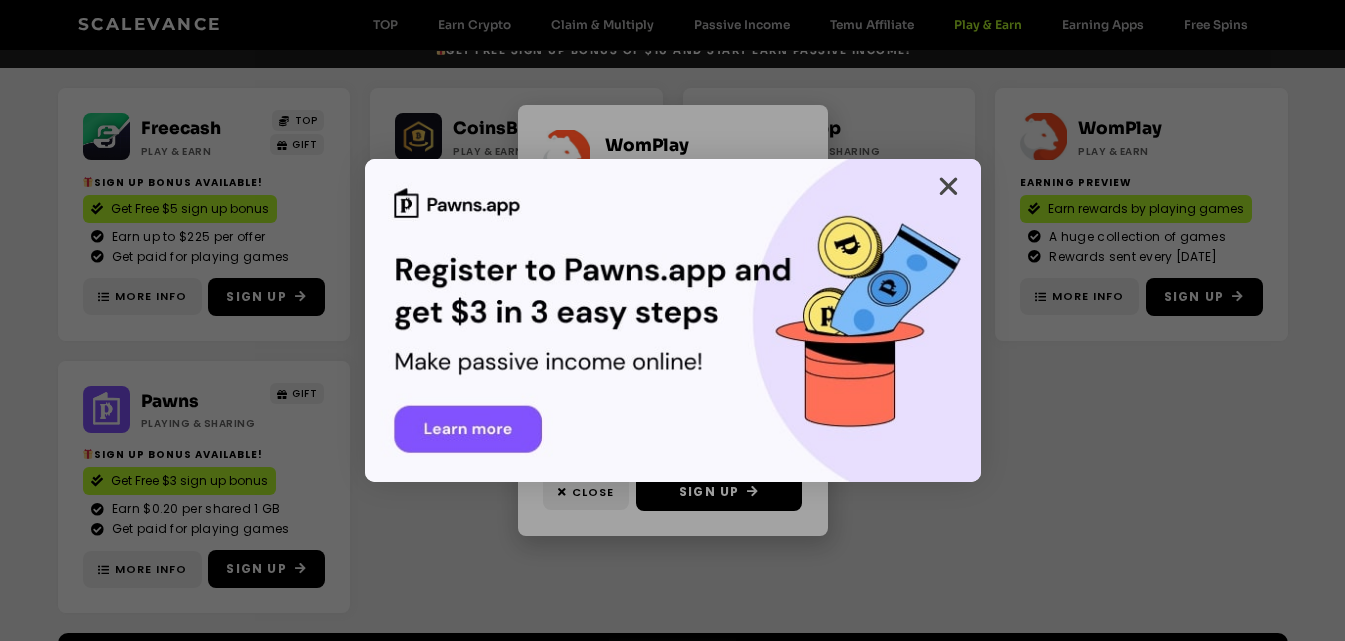 click at bounding box center [948, 186] 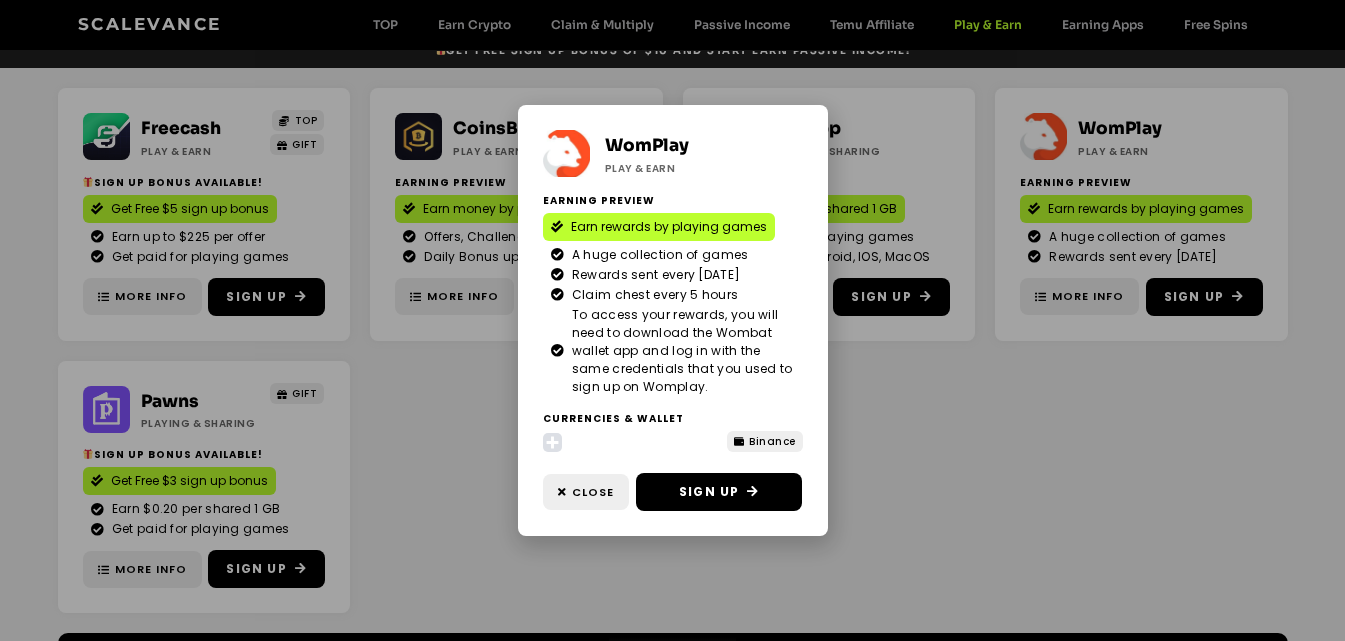 click on "WomPlay
Play & Earn
Earning Preview
Earn rewards by playing games
A huge collection of games
Rewards sent every friday
Claim chest every 5 hours
To access your rewards, you will need to download the Wombat wallet app and log in with the same credentials that you used to sign up on Womplay." at bounding box center [672, 320] 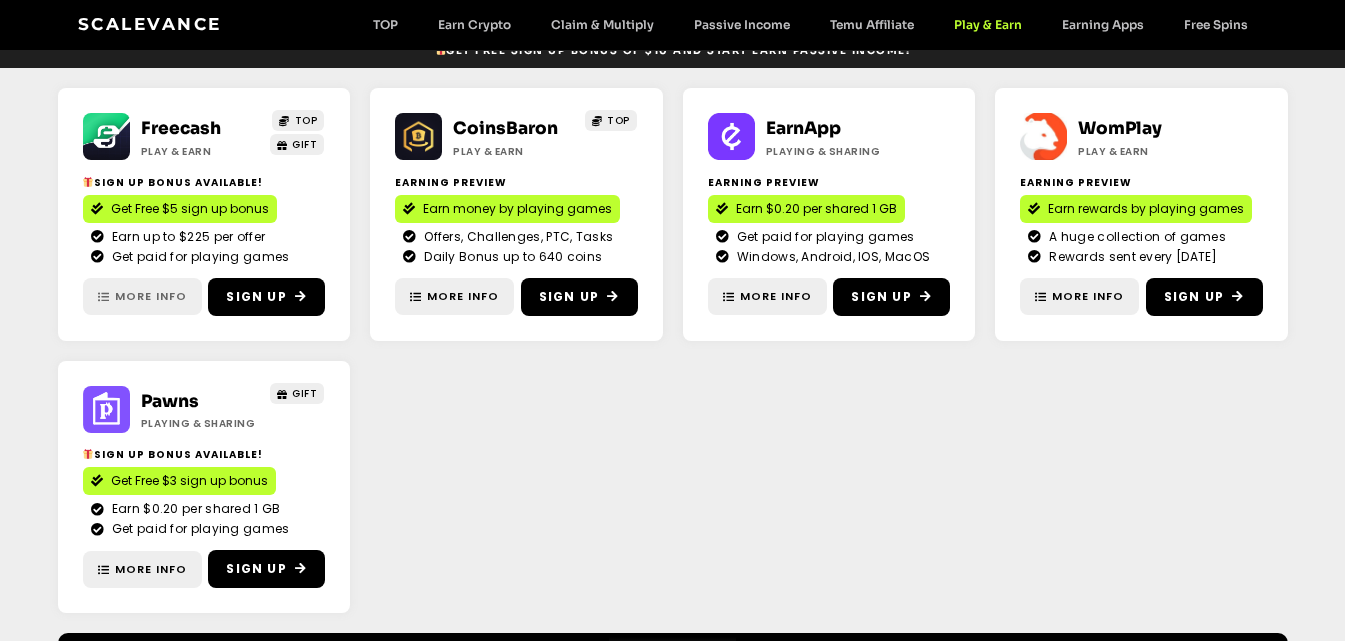 click on "More Info" at bounding box center [151, 296] 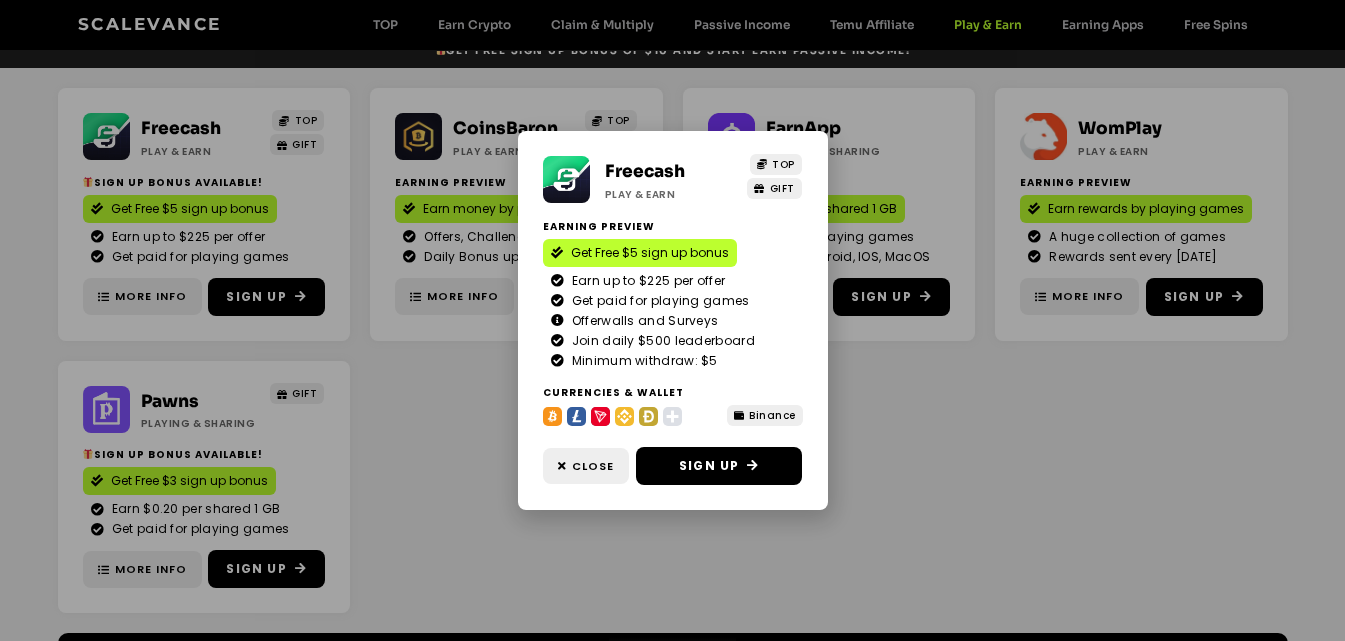 click on "Freecash
Play & Earn
TOP
GIFT
Earning Preview
Get Free $5 sign up bonus
Earn up to $225 per offer
Get paid for playing games
Offerwalls and Surveys" at bounding box center [672, 320] 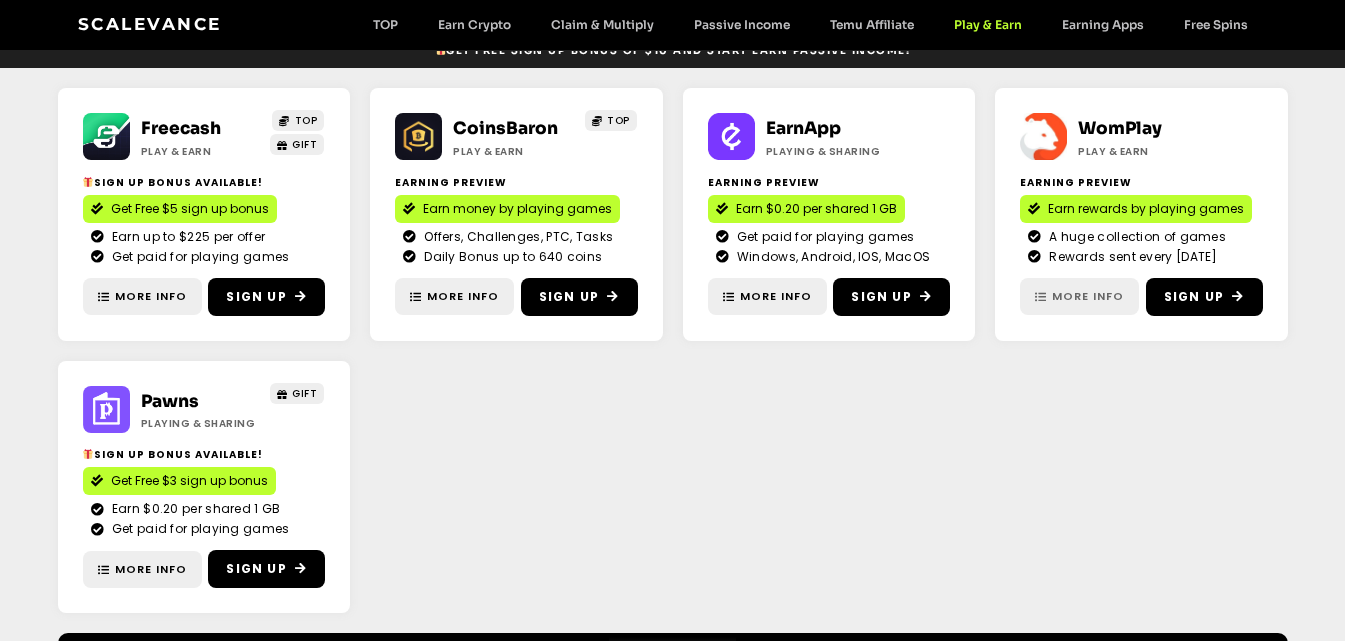 click on "More Info" at bounding box center (1088, 296) 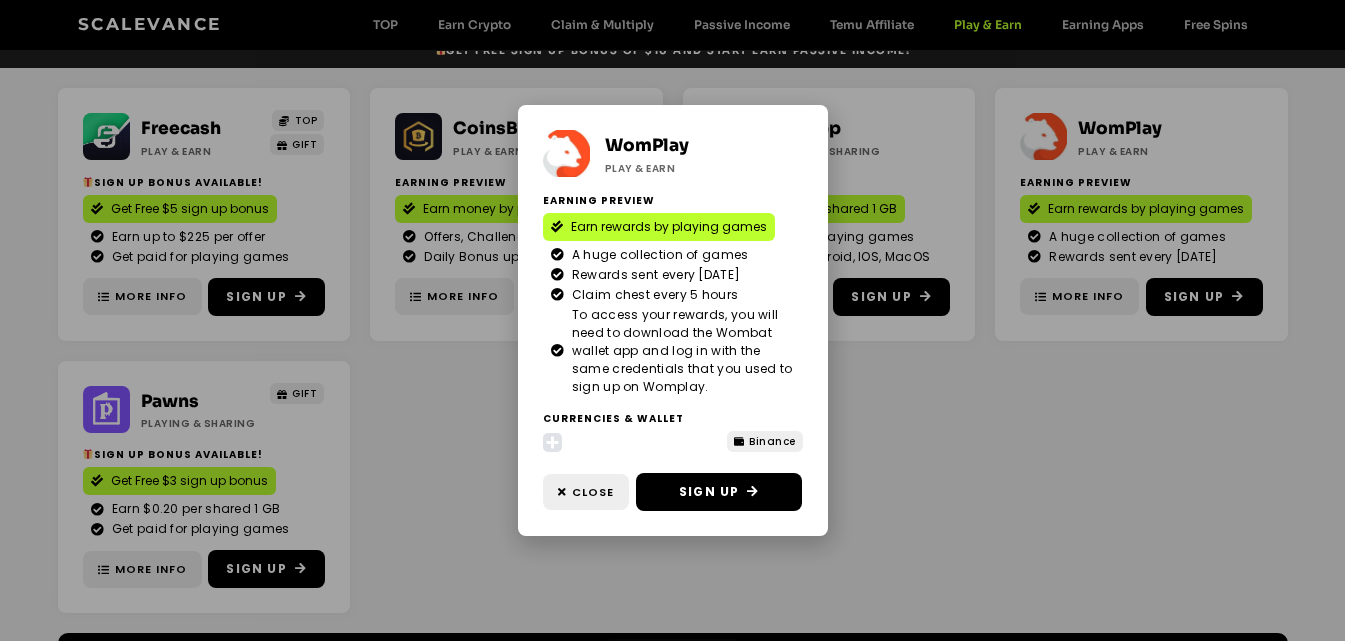 click 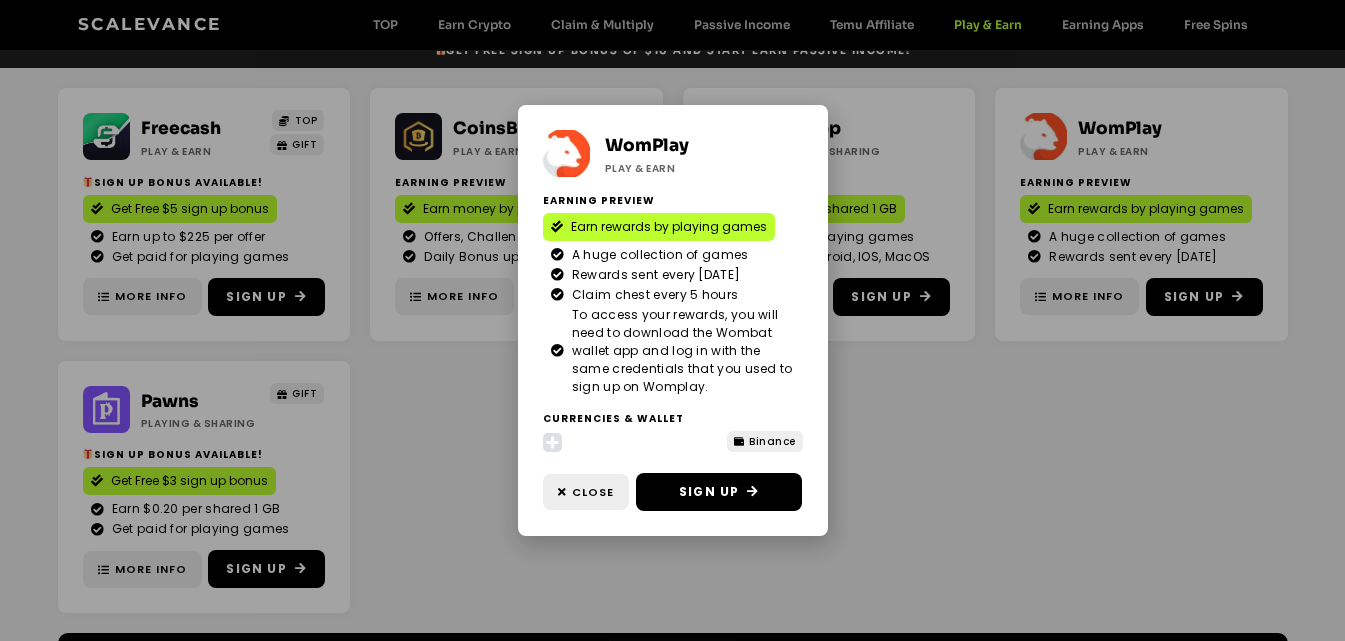 click on "WomPlay
Play & Earn
Earning Preview
Earn rewards by playing games
A huge collection of games
Rewards sent every friday
Claim chest every 5 hours
To access your rewards, you will need to download the Wombat wallet app and log in with the same credentials that you used to sign up on Womplay." at bounding box center (672, 320) 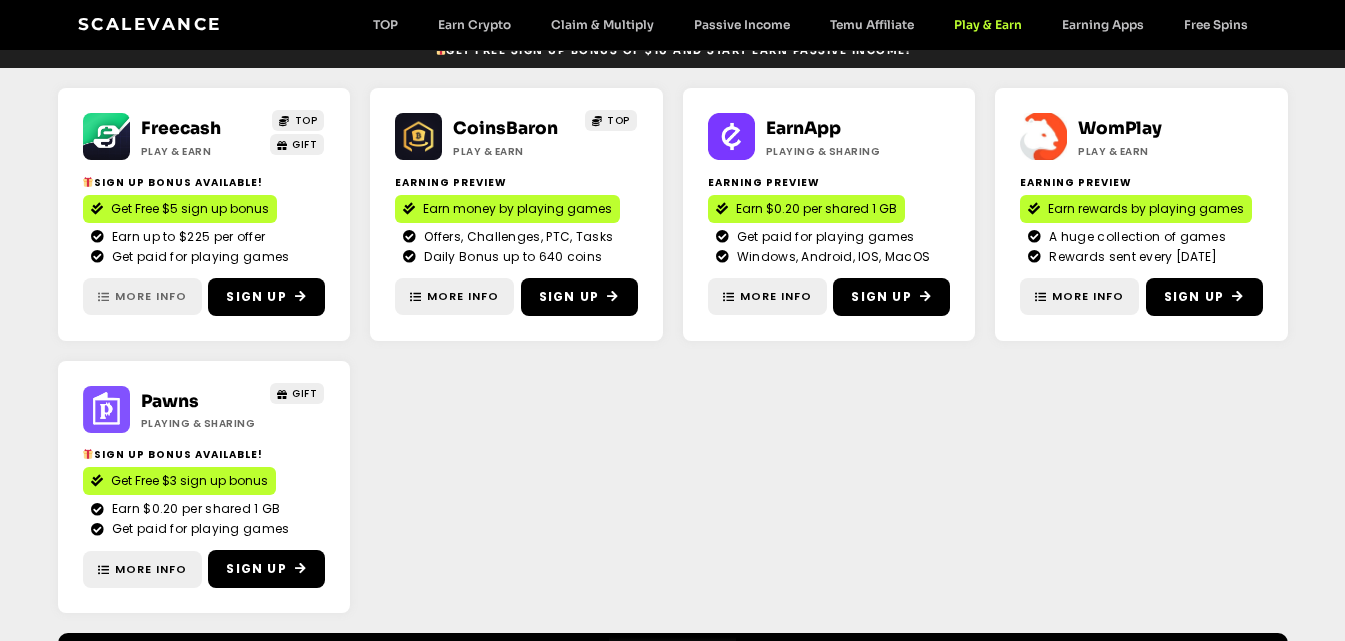 click on "More Info" at bounding box center (151, 296) 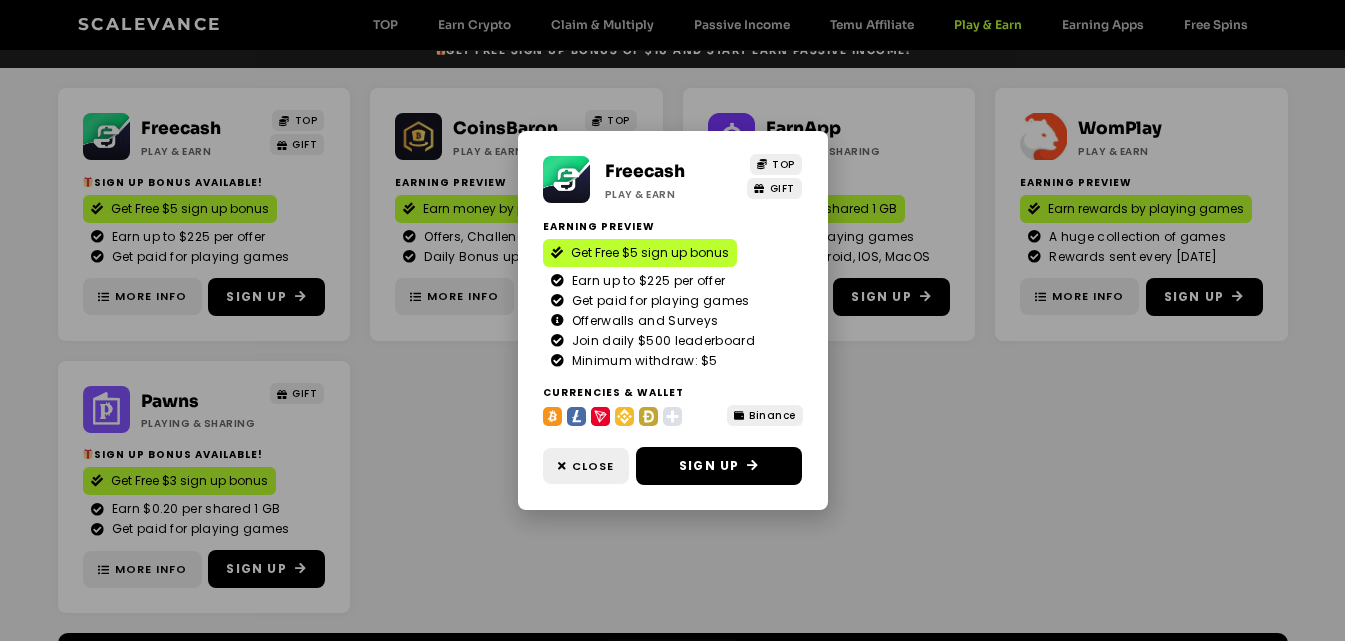 click 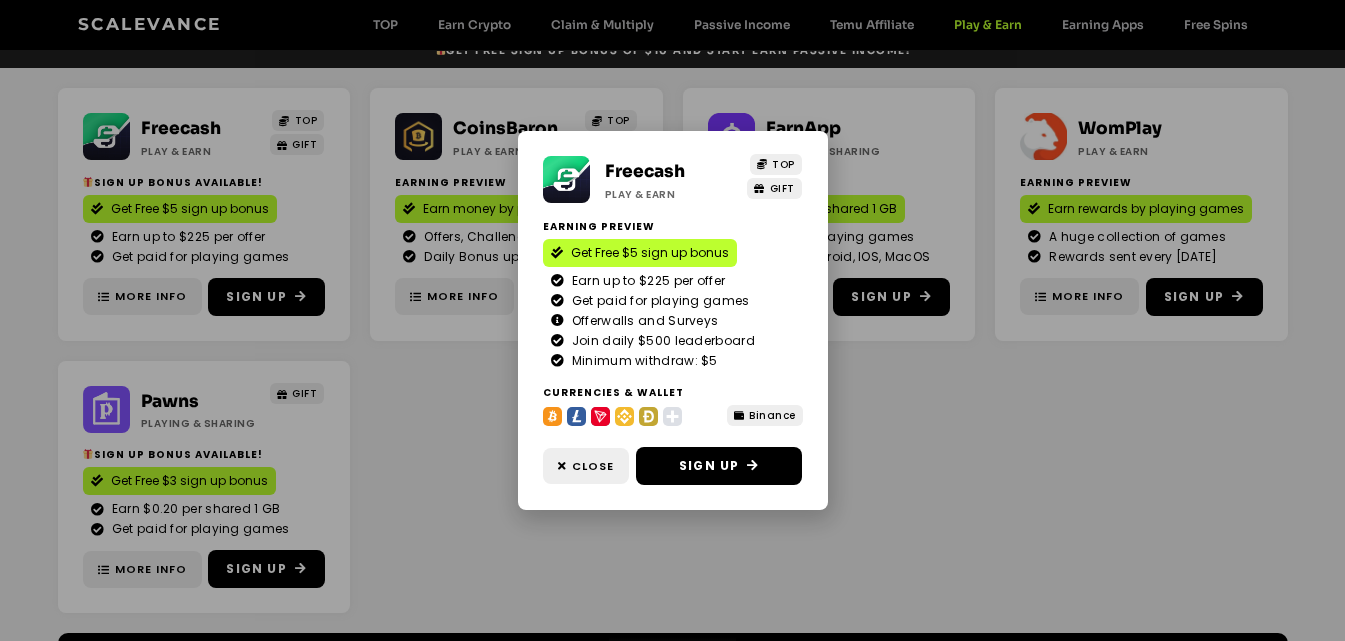 click on "Freecash
Play & Earn
TOP
GIFT
Earning Preview
Get Free $5 sign up bonus
Earn up to $225 per offer
Get paid for playing games
Offerwalls and Surveys" at bounding box center (672, 320) 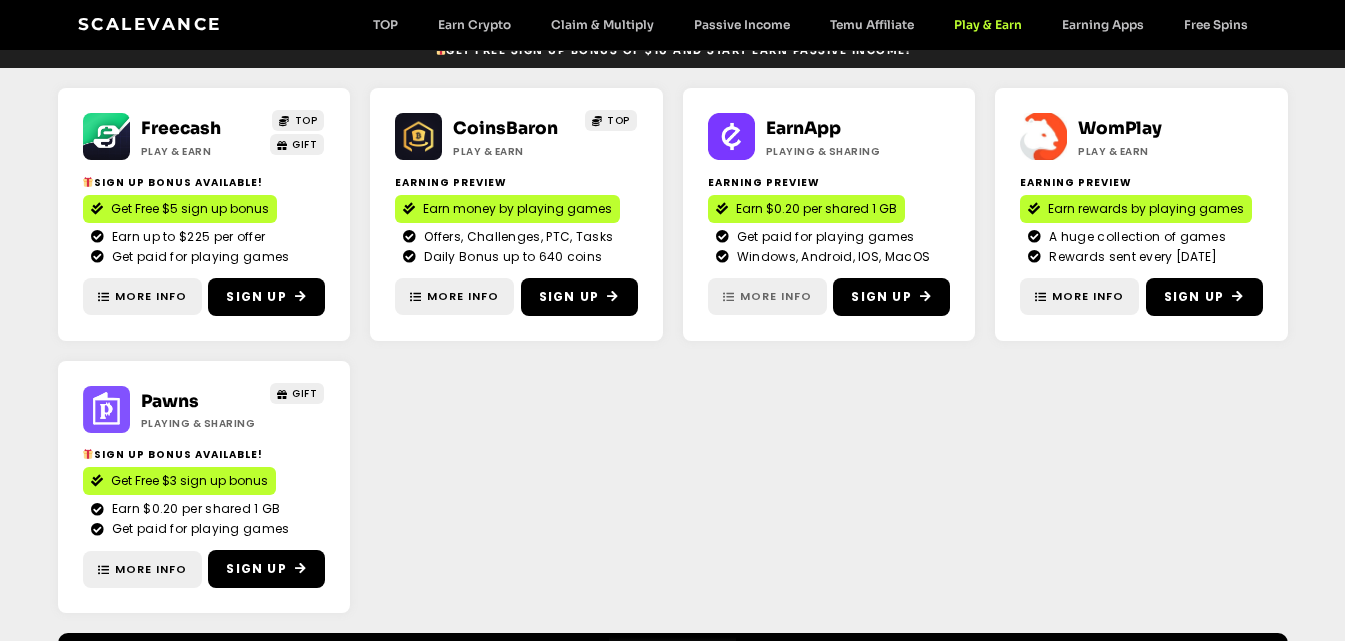 click on "More Info" at bounding box center (776, 296) 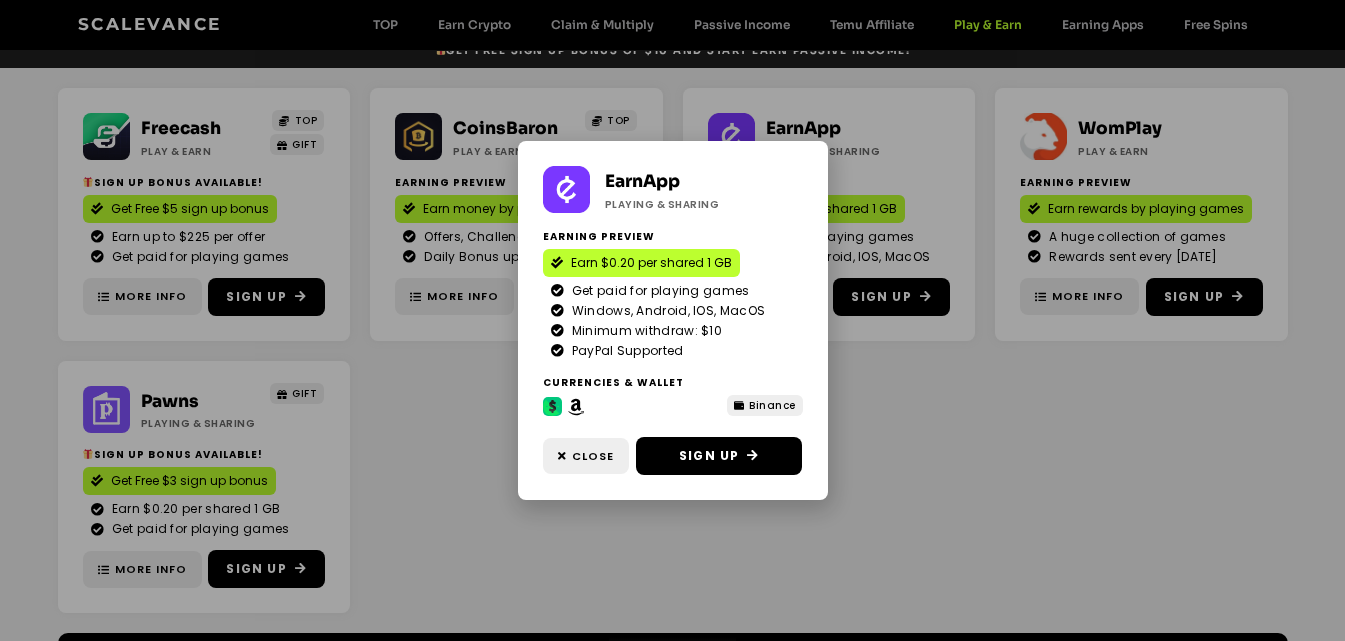click on "EarnApp
Playing & Sharing
Earning preview
Earn $0.20 per shared 1 GB
Get paid for playing games
Windows, Android, IOS, MacOS
Minimum withdraw: $10
PayPal Supported
Currencies & Wallet" at bounding box center [672, 320] 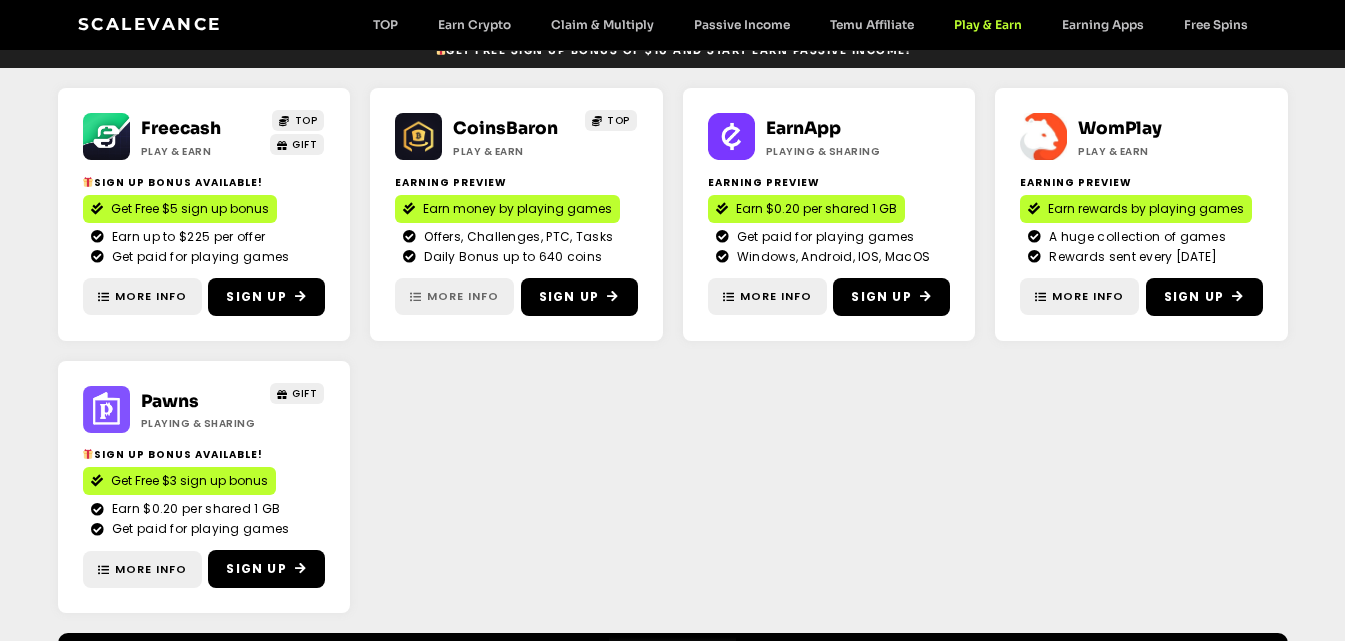 click on "More Info" at bounding box center [463, 296] 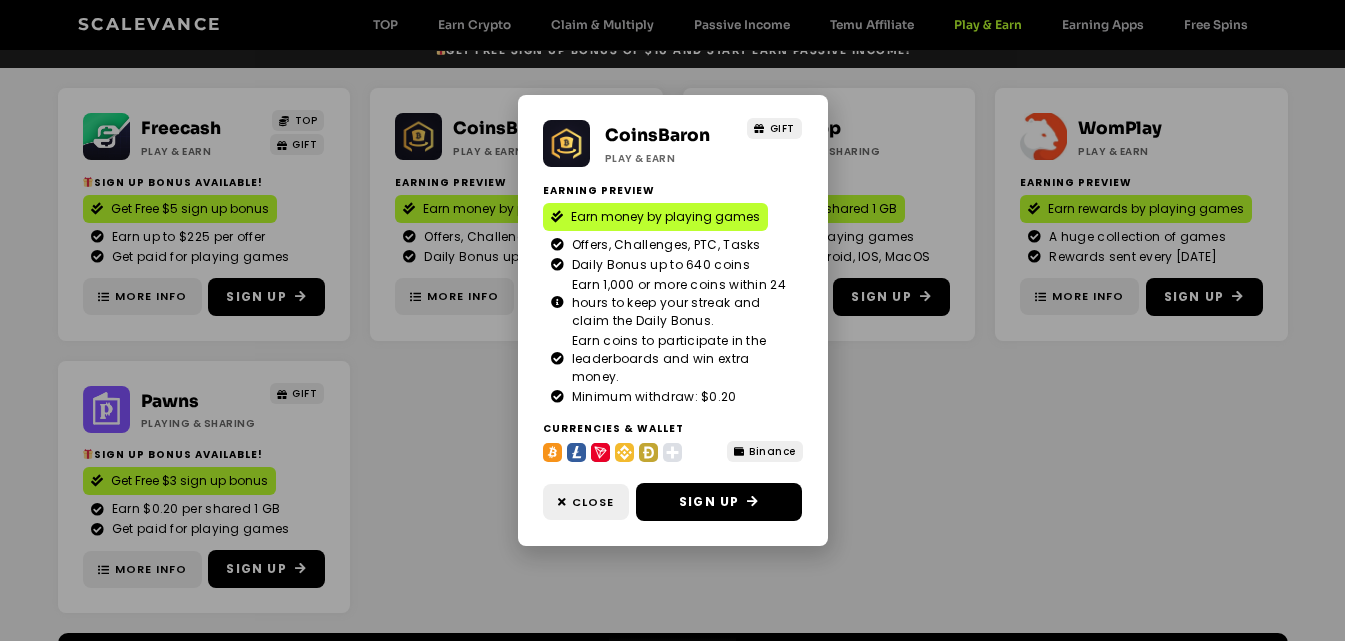 click on "CoinsBaron
Play & Earn
GIFT
Earning Preview
Earn money by playing games
Offers, Challenges, PTC, Tasks
Daily Bonus up to 640 coins
Earn 1,000 or more coins within 24 hours to keep your streak and claim the Daily Bonus." at bounding box center [672, 320] 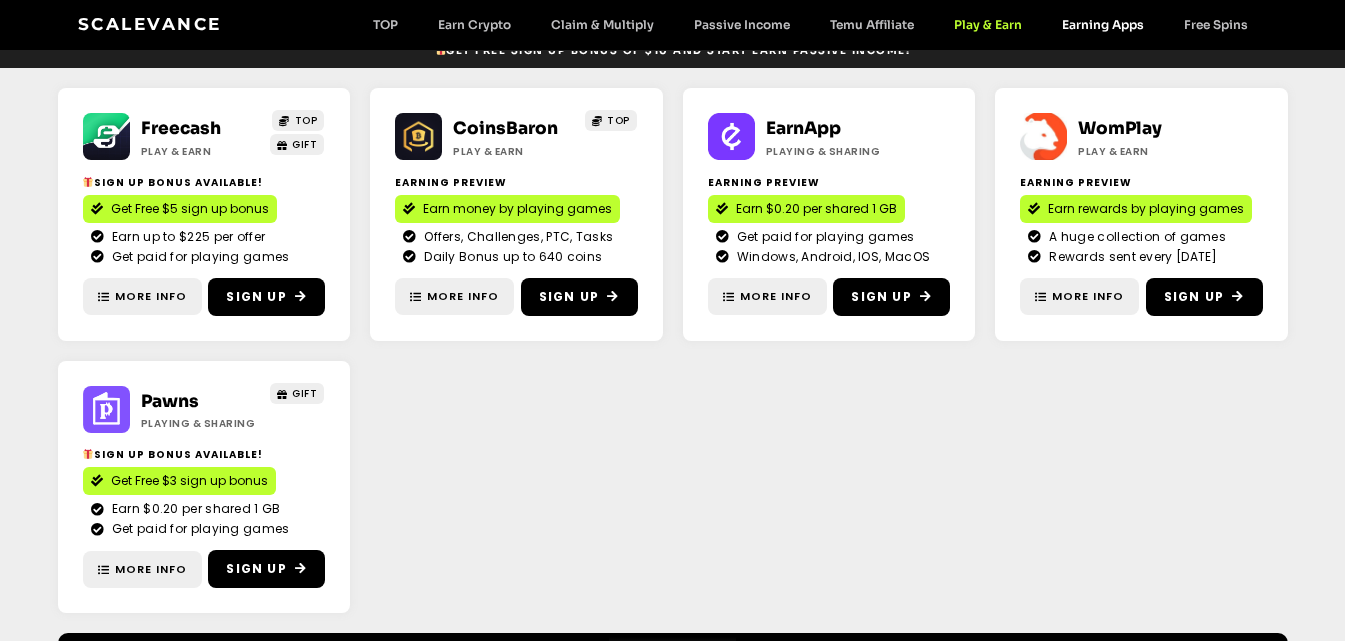 click on "Earning Apps" 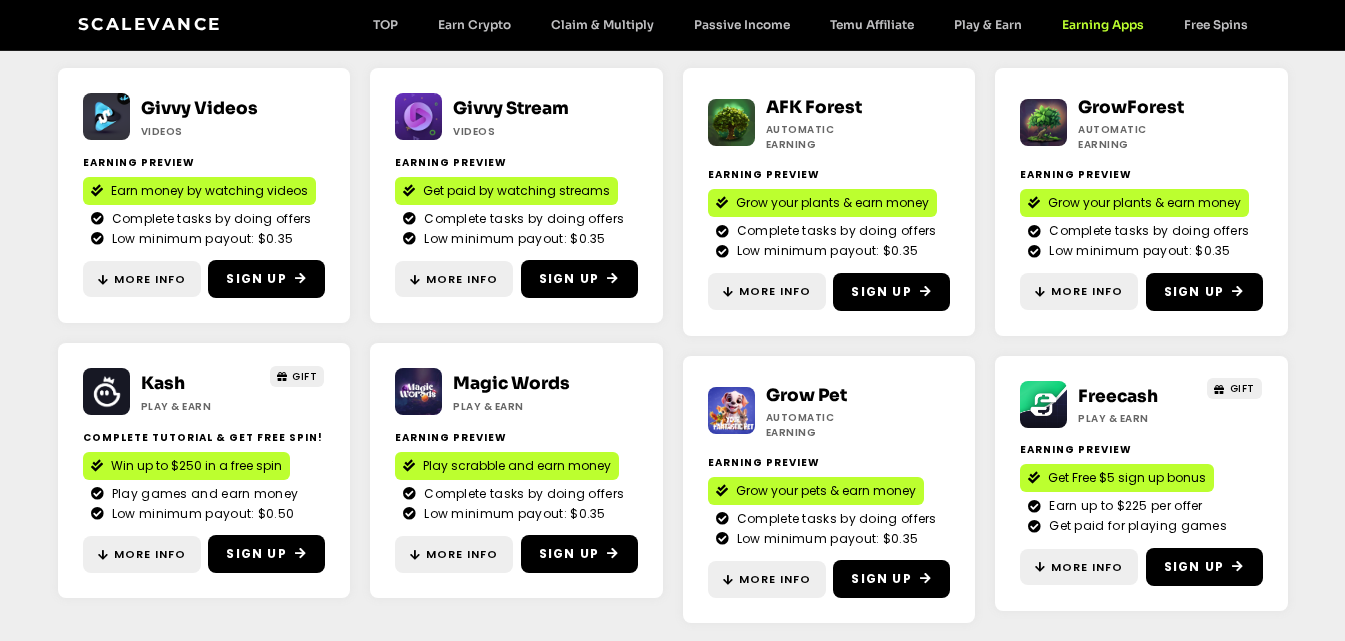 scroll, scrollTop: 320, scrollLeft: 0, axis: vertical 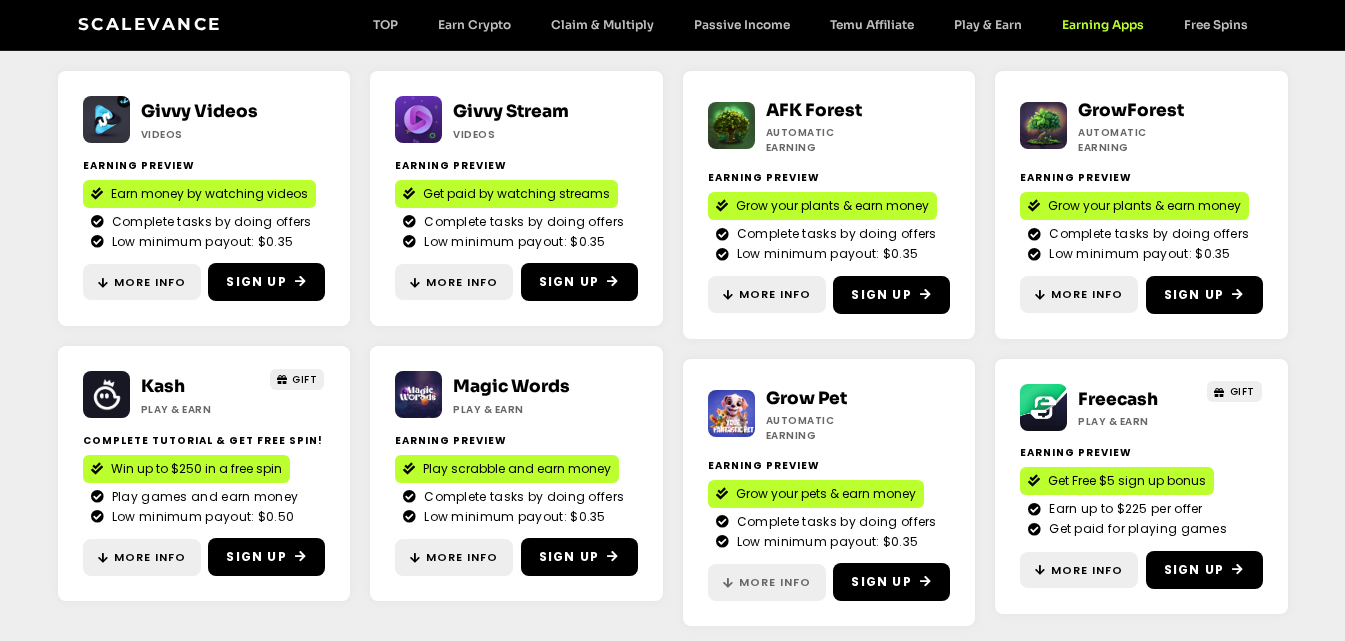 click on "More Info" at bounding box center [775, 582] 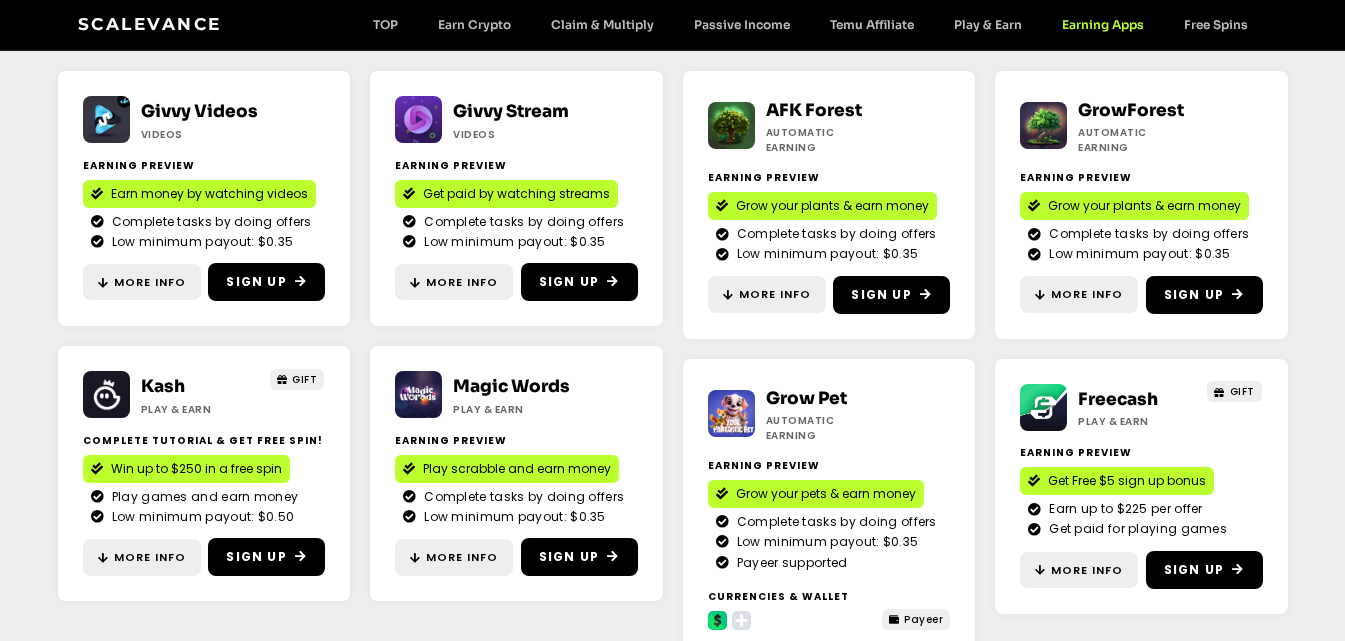 click on "Grow Pet
Automatic earning
Earning Preview
Grow your pets & earn money
Complete tasks by doing offers
Low minimum payout: $0.35
Payeer supported
Currencies & Wallet" at bounding box center (829, 536) 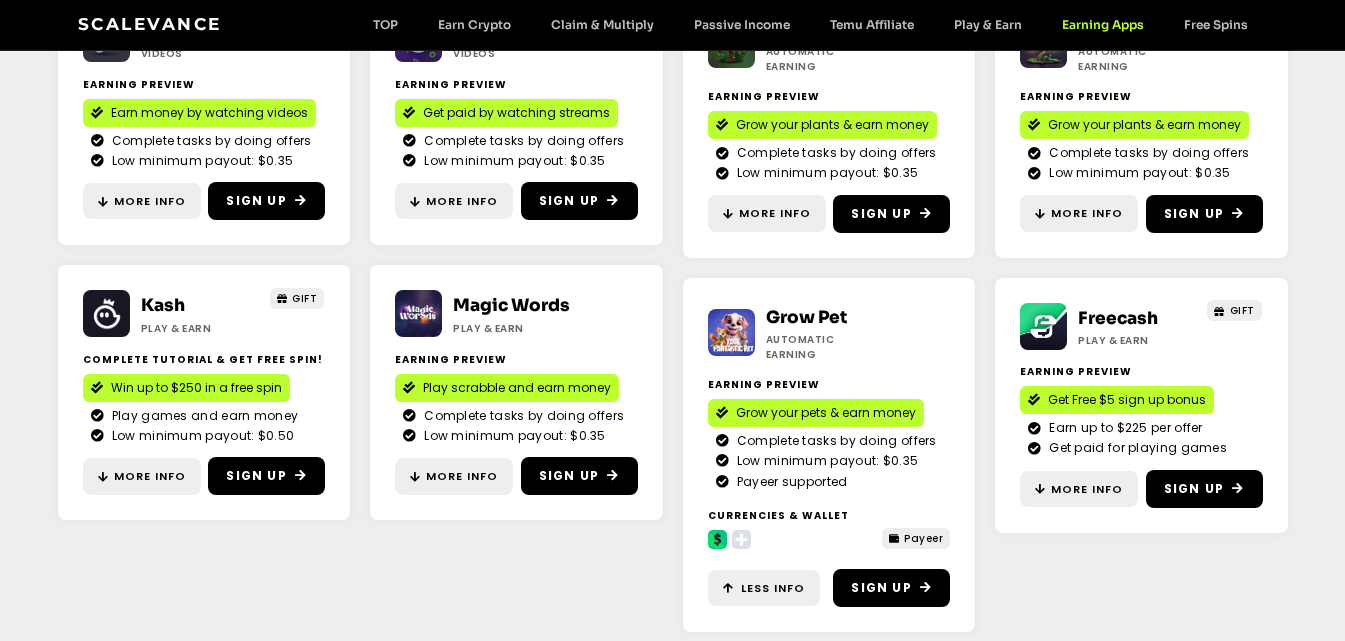 scroll, scrollTop: 406, scrollLeft: 0, axis: vertical 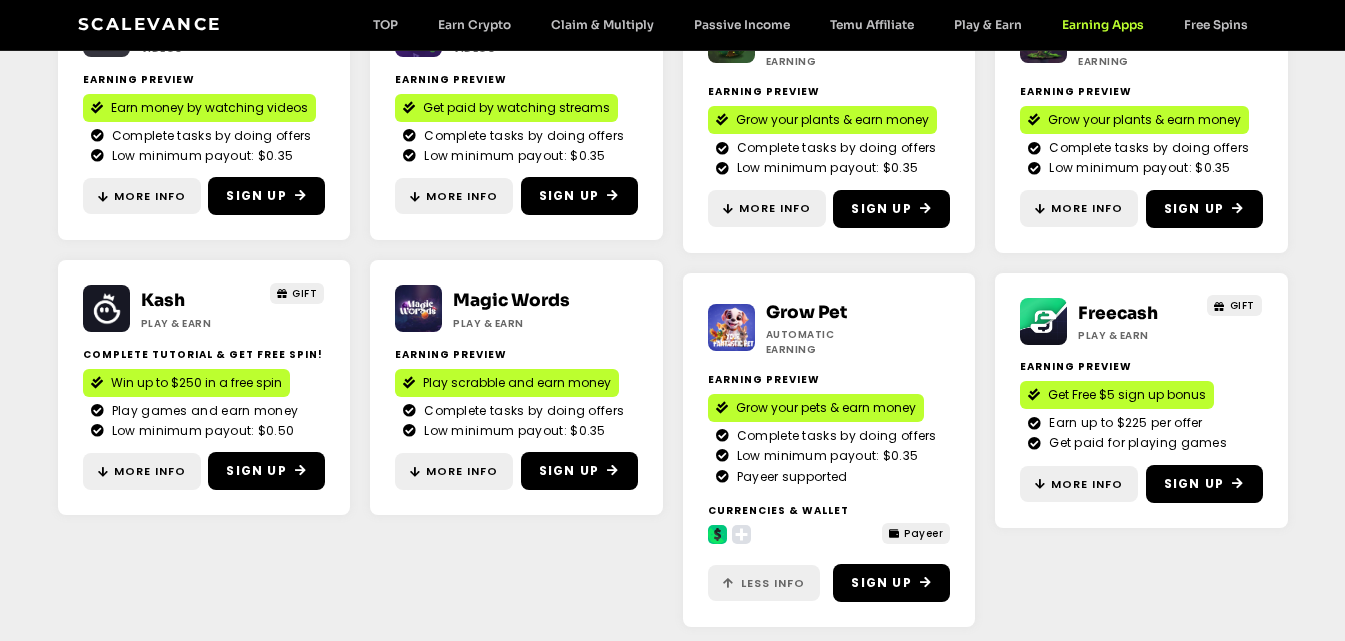 click on "Less Info" at bounding box center [773, 583] 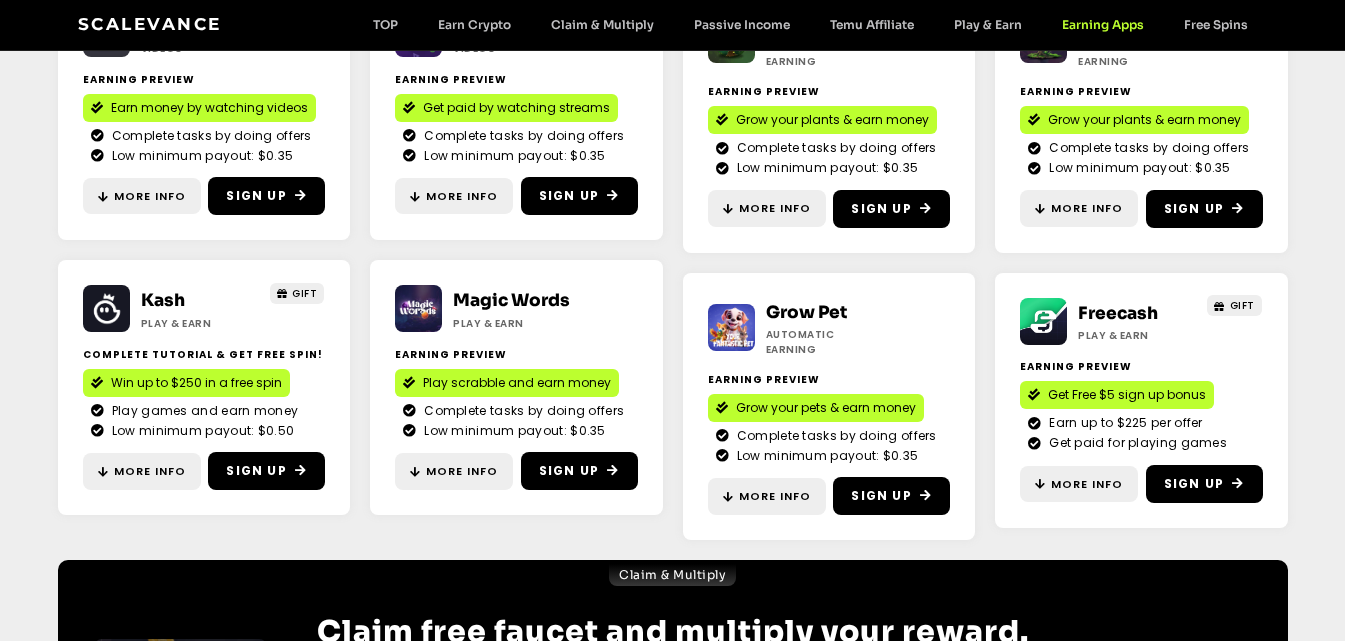 click at bounding box center [731, 327] 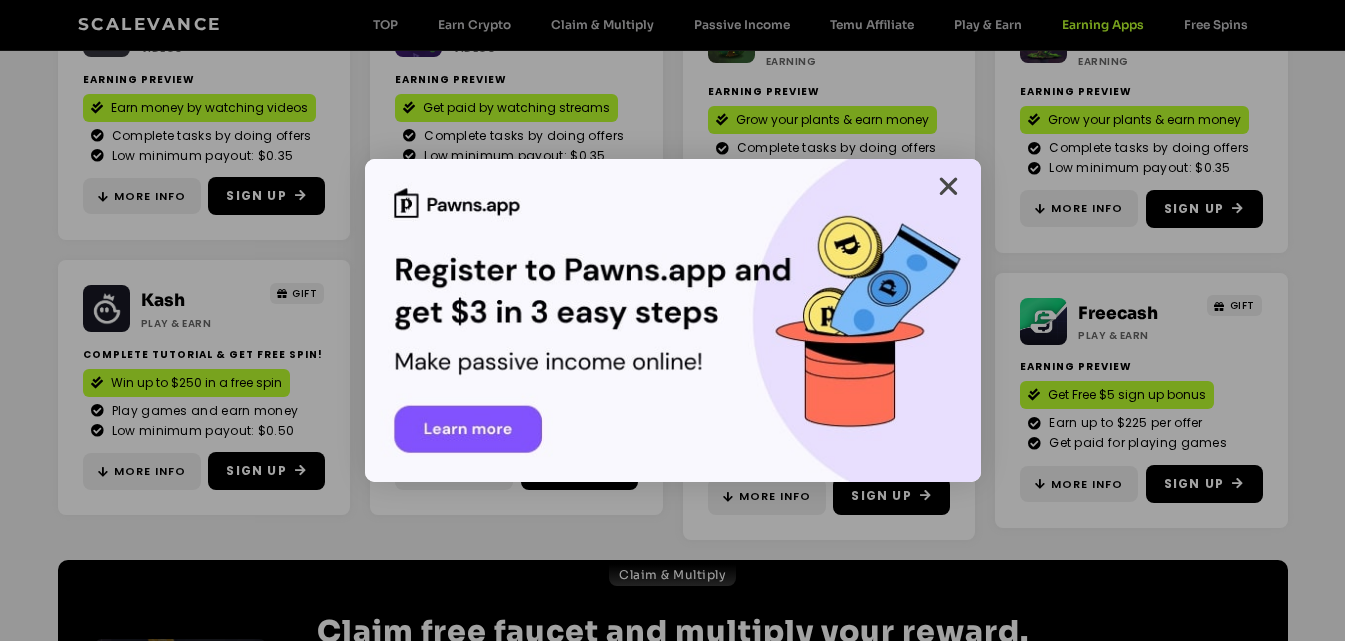 click at bounding box center [948, 186] 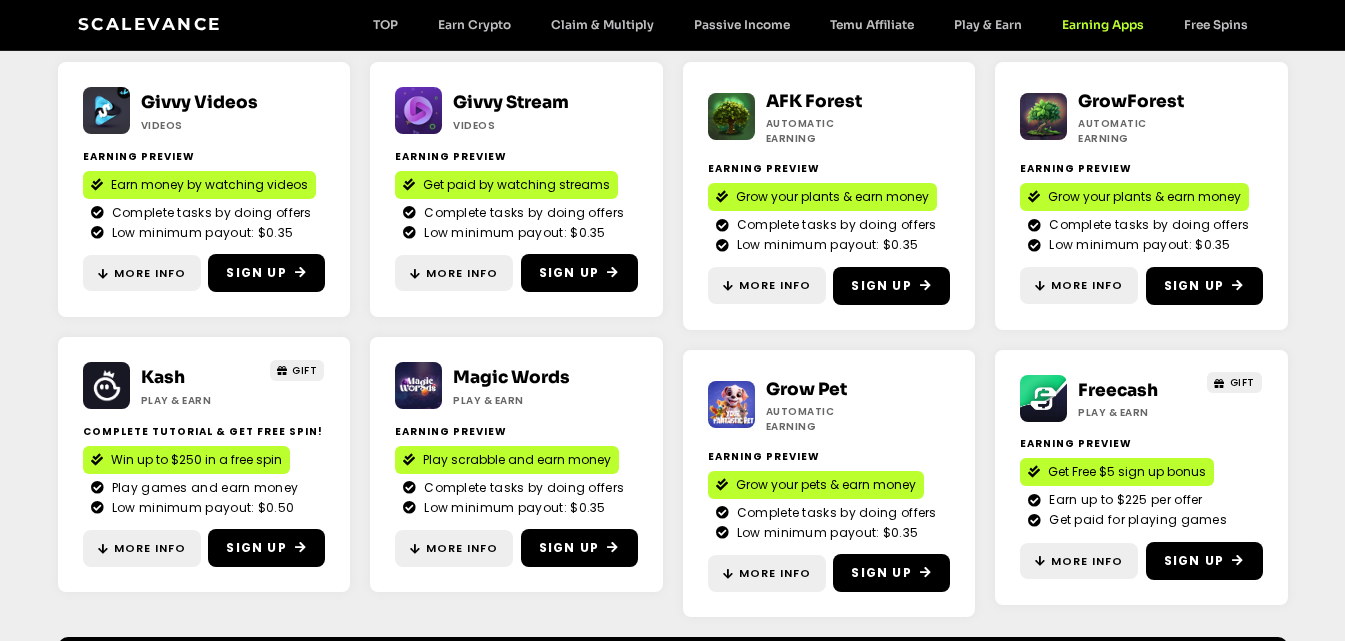 scroll, scrollTop: 326, scrollLeft: 0, axis: vertical 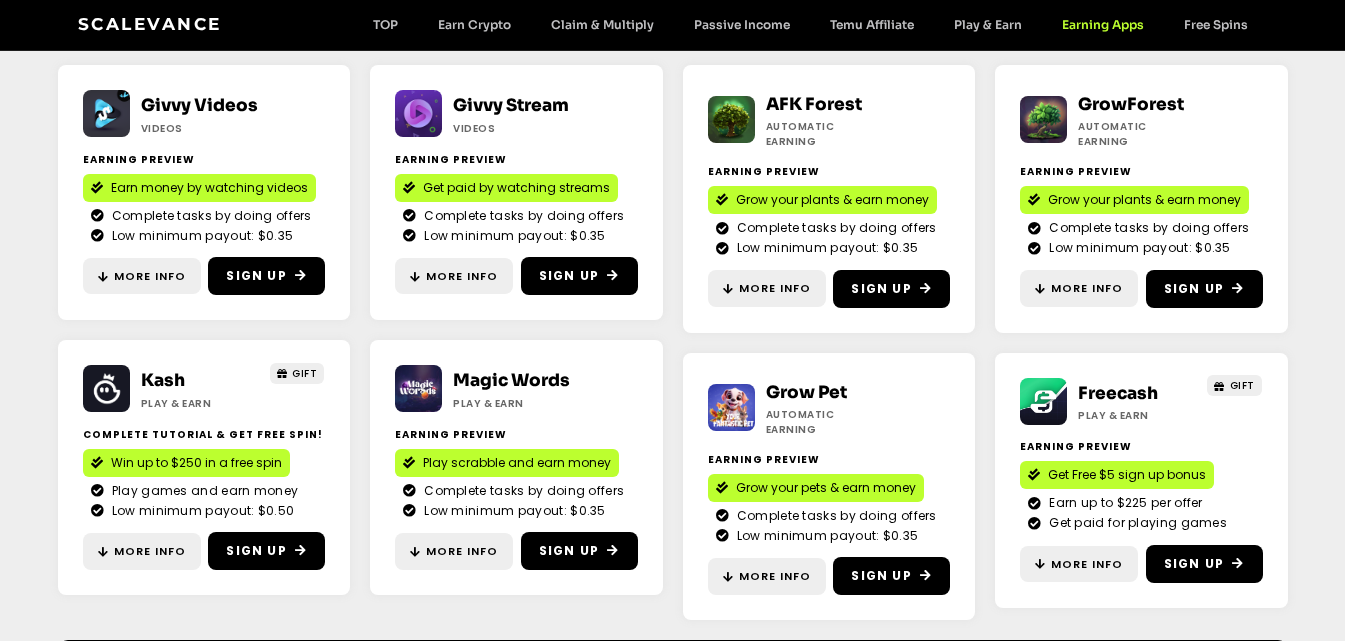 click at bounding box center [106, 113] 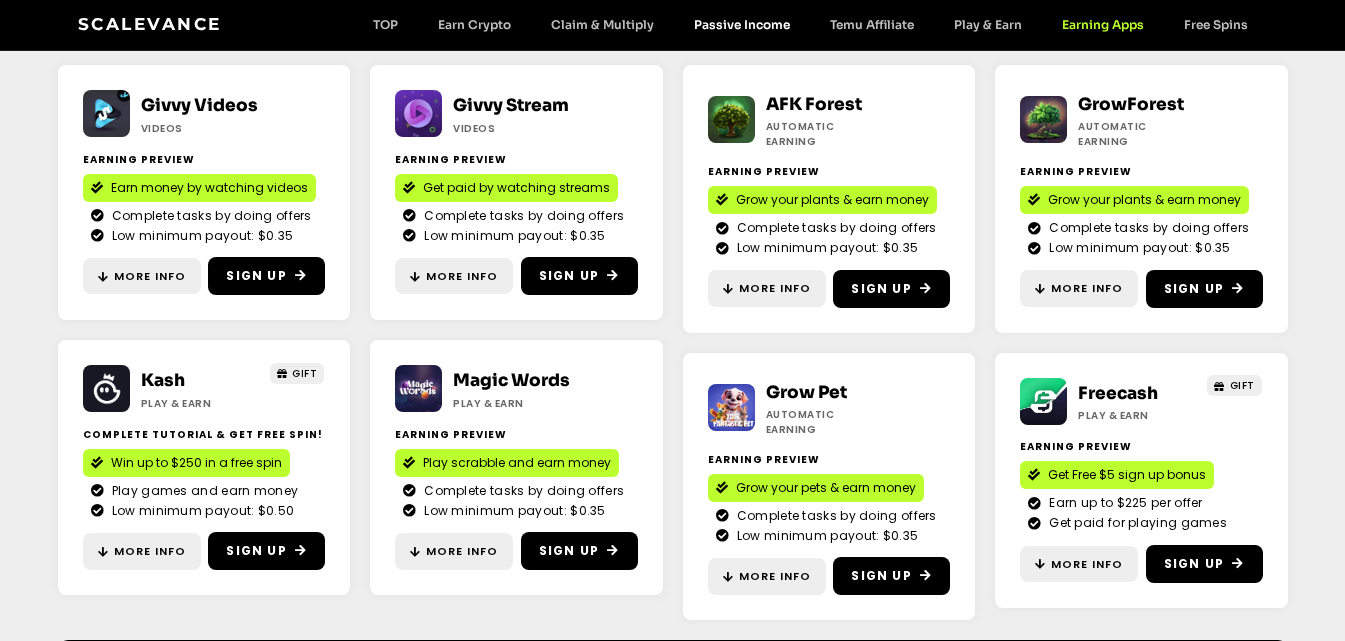 click on "Passive Income" 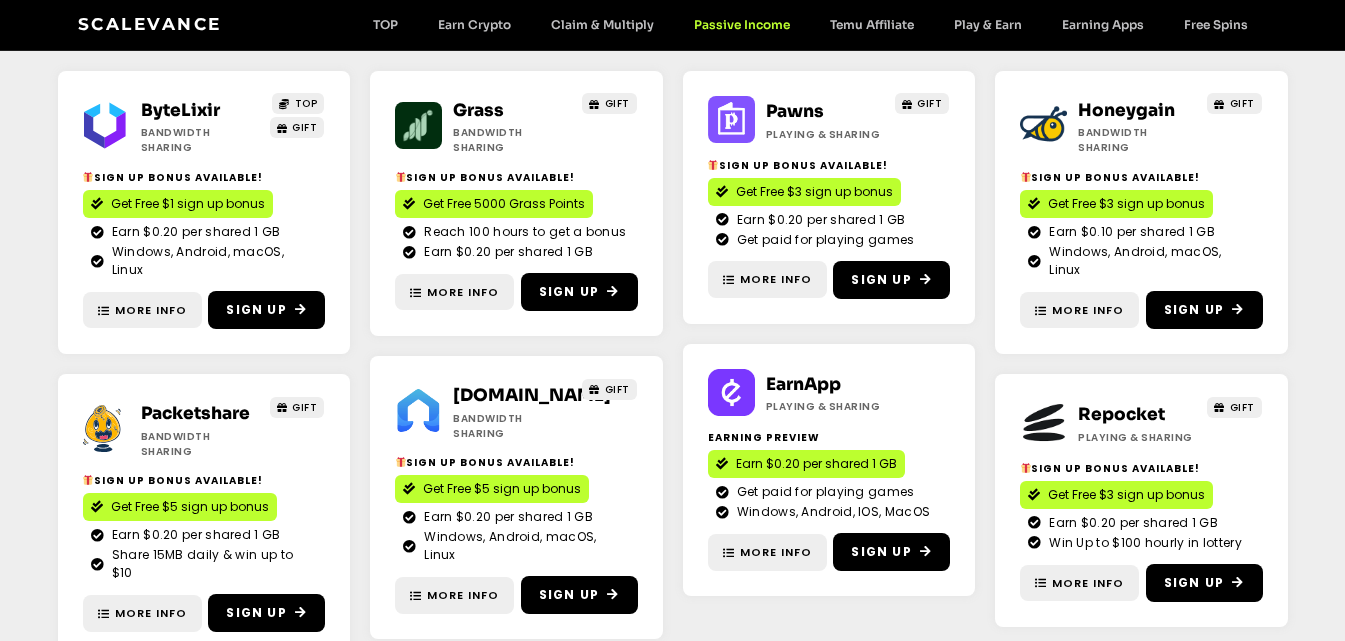 scroll, scrollTop: 360, scrollLeft: 0, axis: vertical 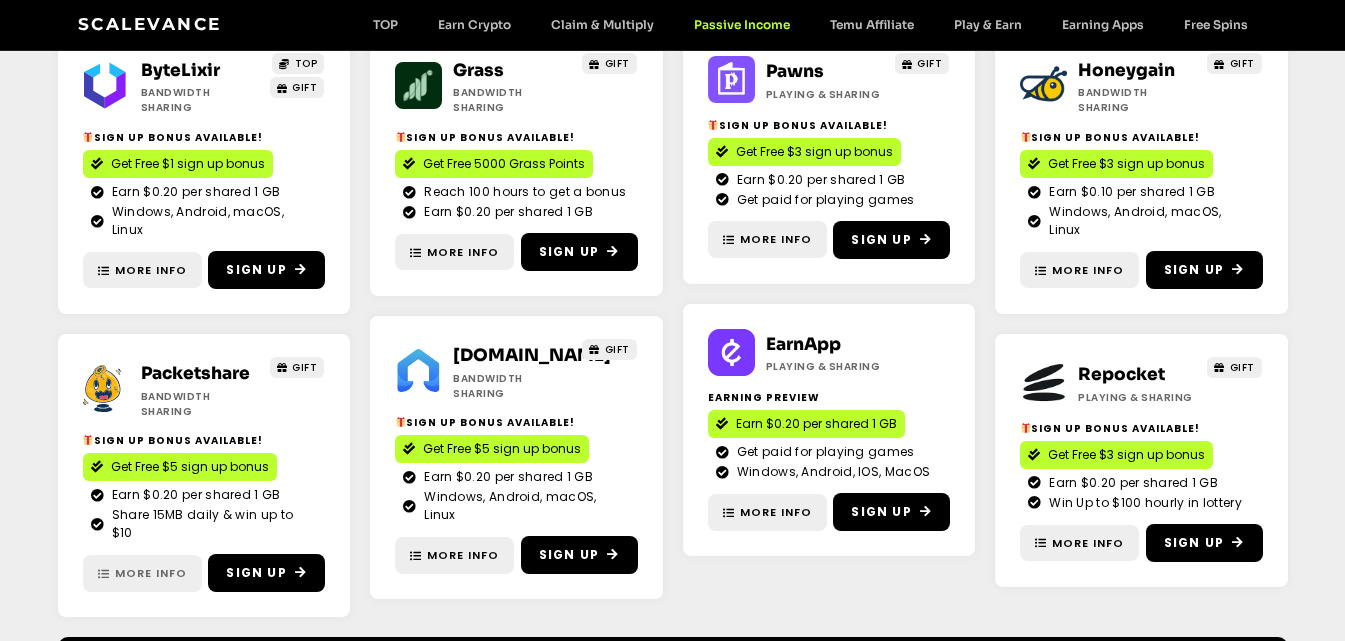 click on "More Info" at bounding box center [151, 573] 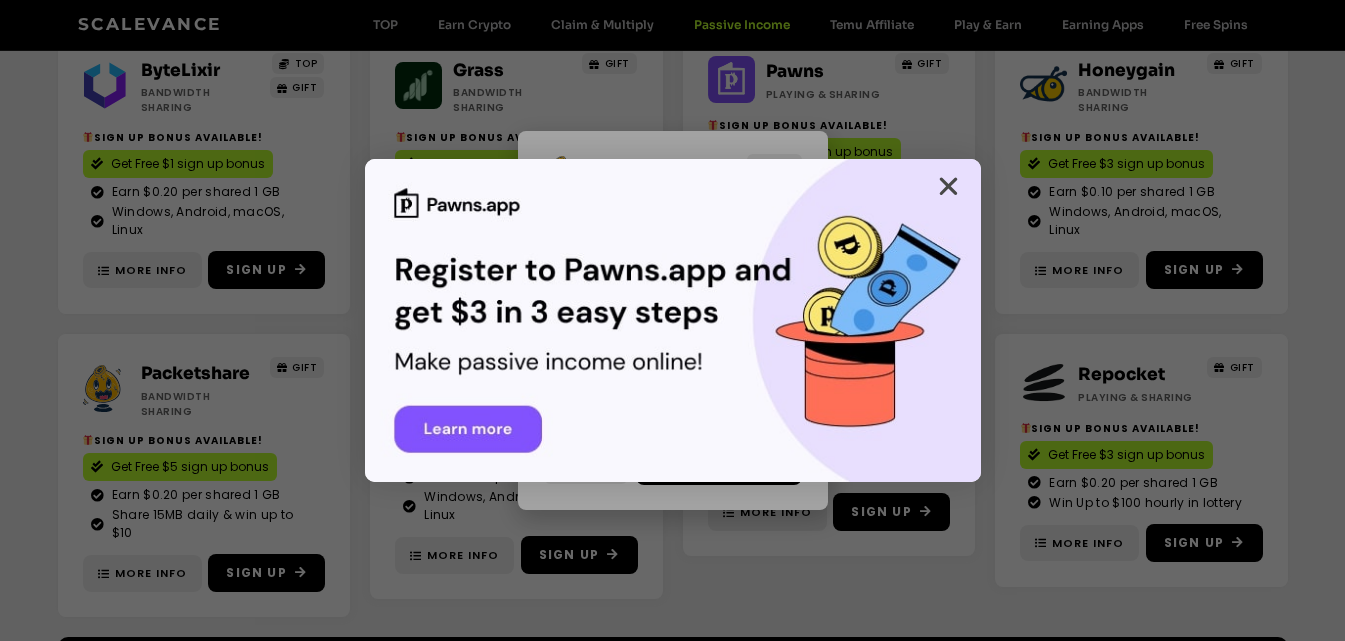 click at bounding box center [948, 186] 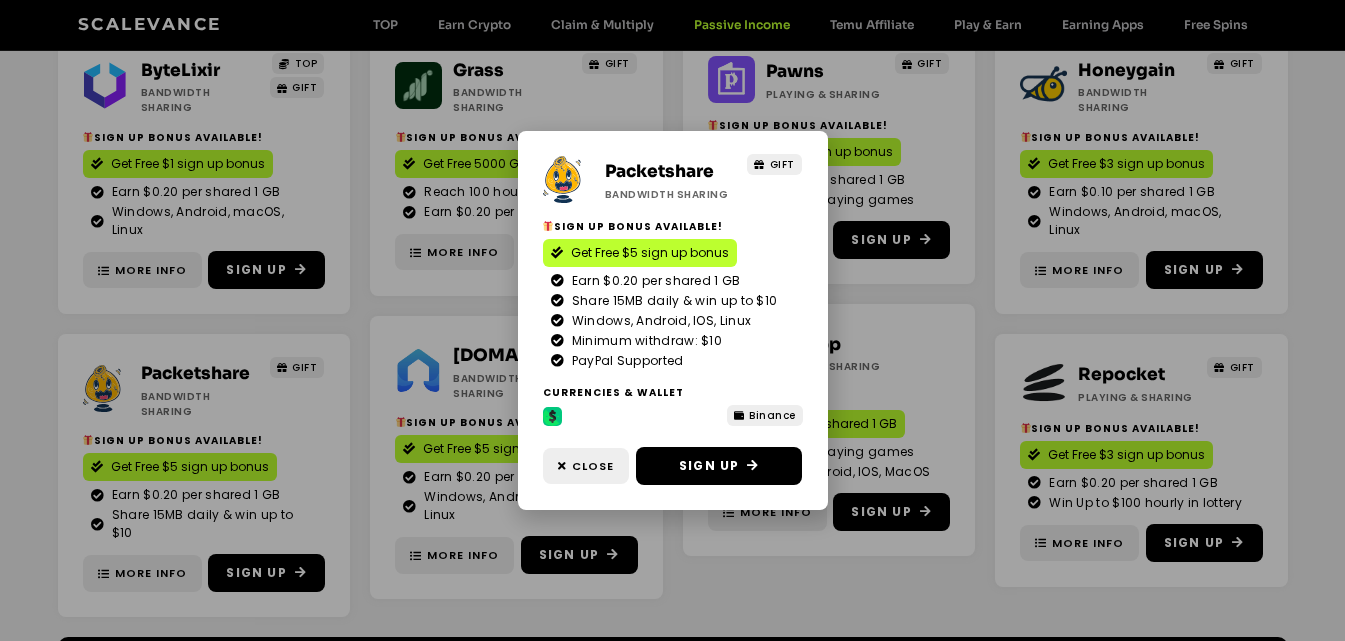 click on "Packetshare
Bandwidth Sharing
GIFT
Sign Up Bonus Available!
Get Free $5 sign up bonus
Earn $0.20 per shared 1 GB
Share 15MB daily & win up to $10
Windows, Android, IOS, Linux
Minimum withdraw: $10" at bounding box center [672, 320] 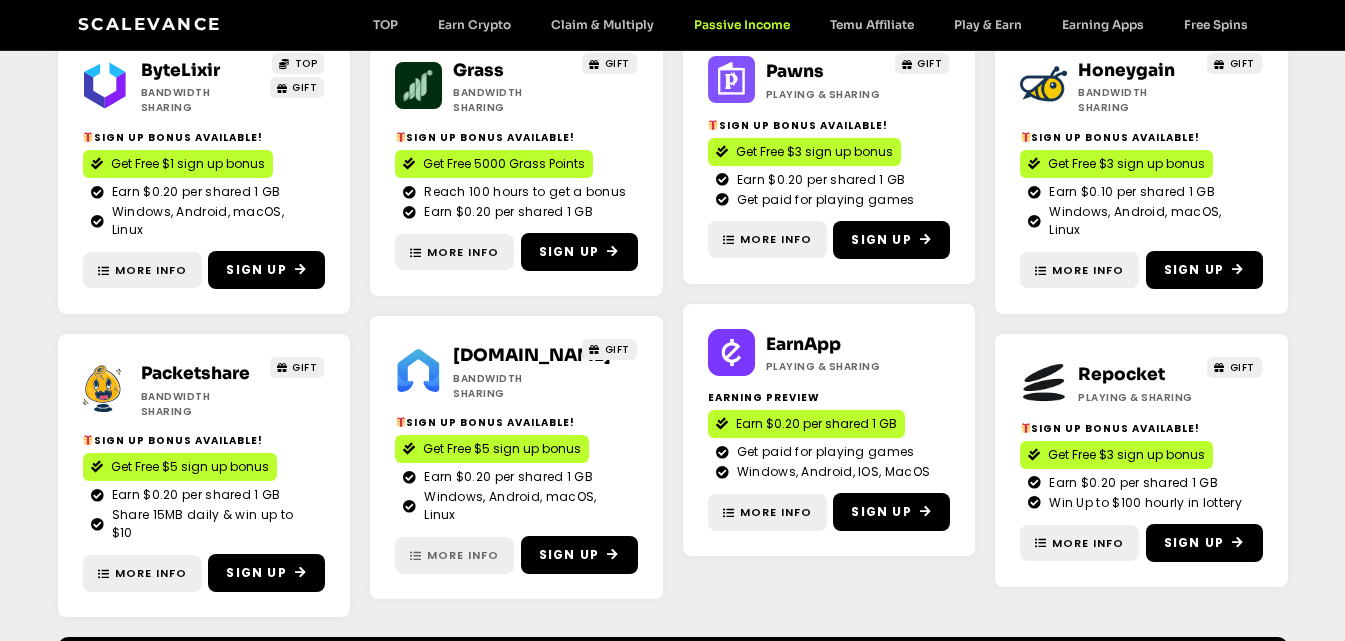 click on "More Info" at bounding box center (463, 555) 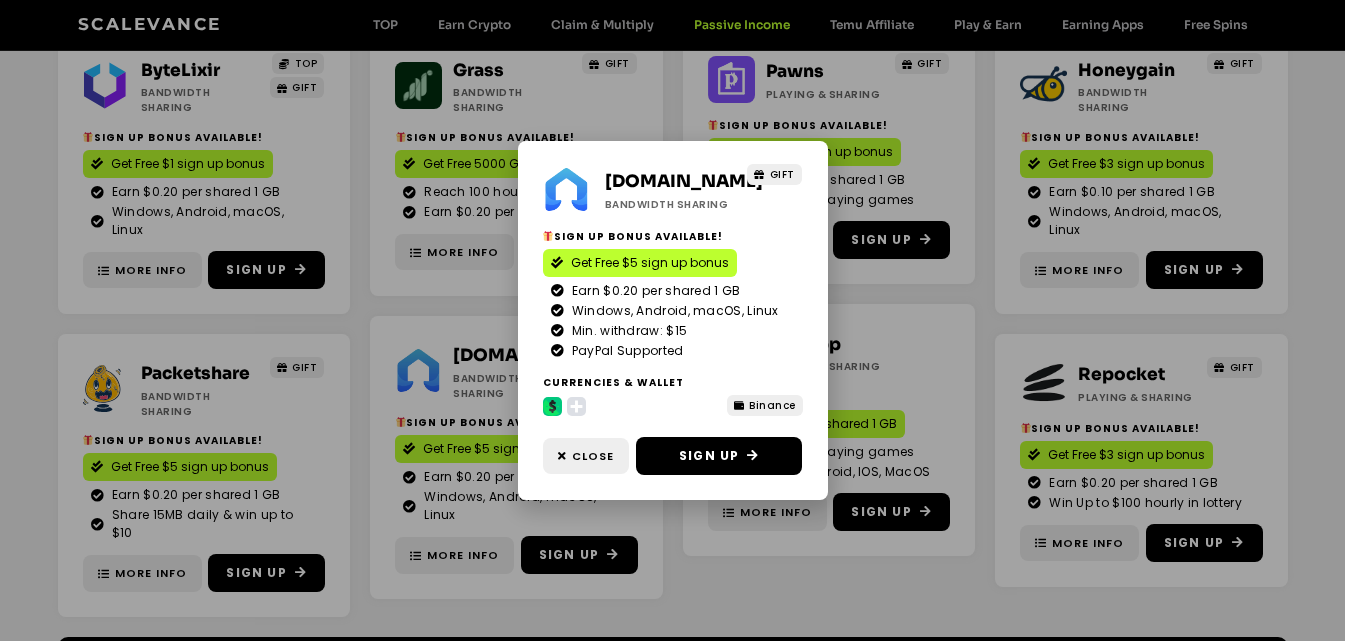 click on "[DOMAIN_NAME]
Bandwidth Sharing
GIFT
Sign Up Bonus Available!
Get Free $5 sign up bonus
Earn $0.20 per shared 1 GB
Windows, Android, macOS, Linux
Min. withdraw: $15
PayPal Supported" at bounding box center [672, 320] 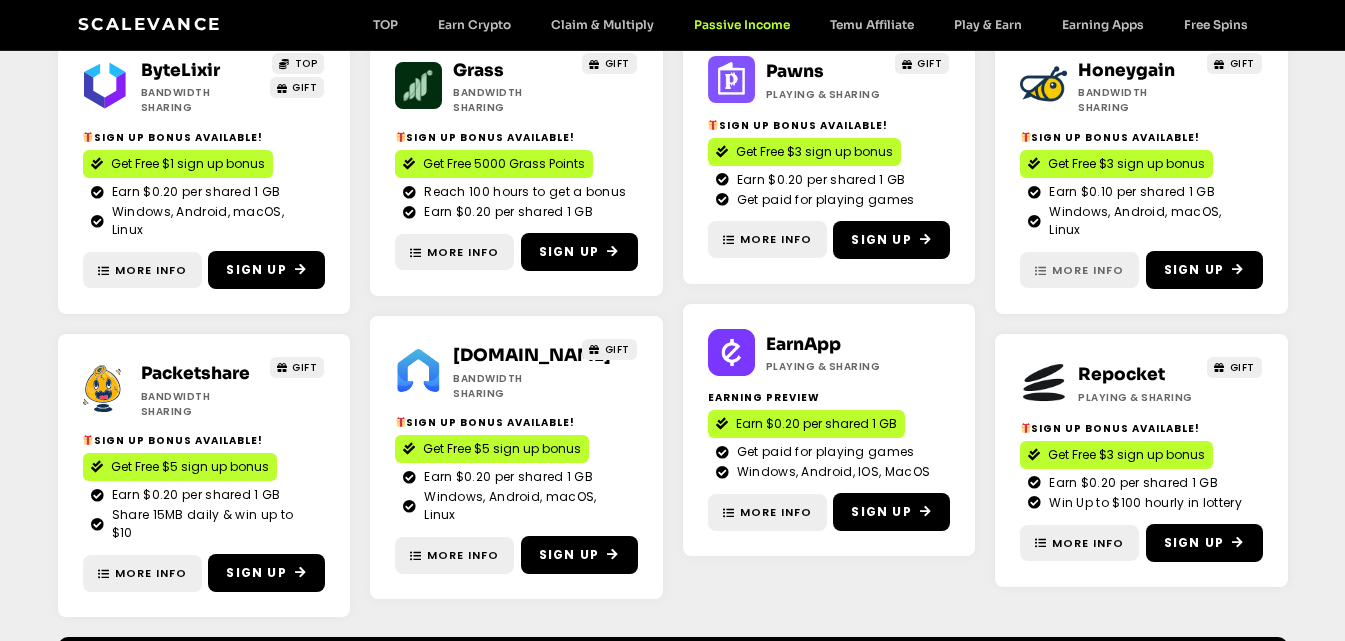 click on "More Info" at bounding box center (1088, 270) 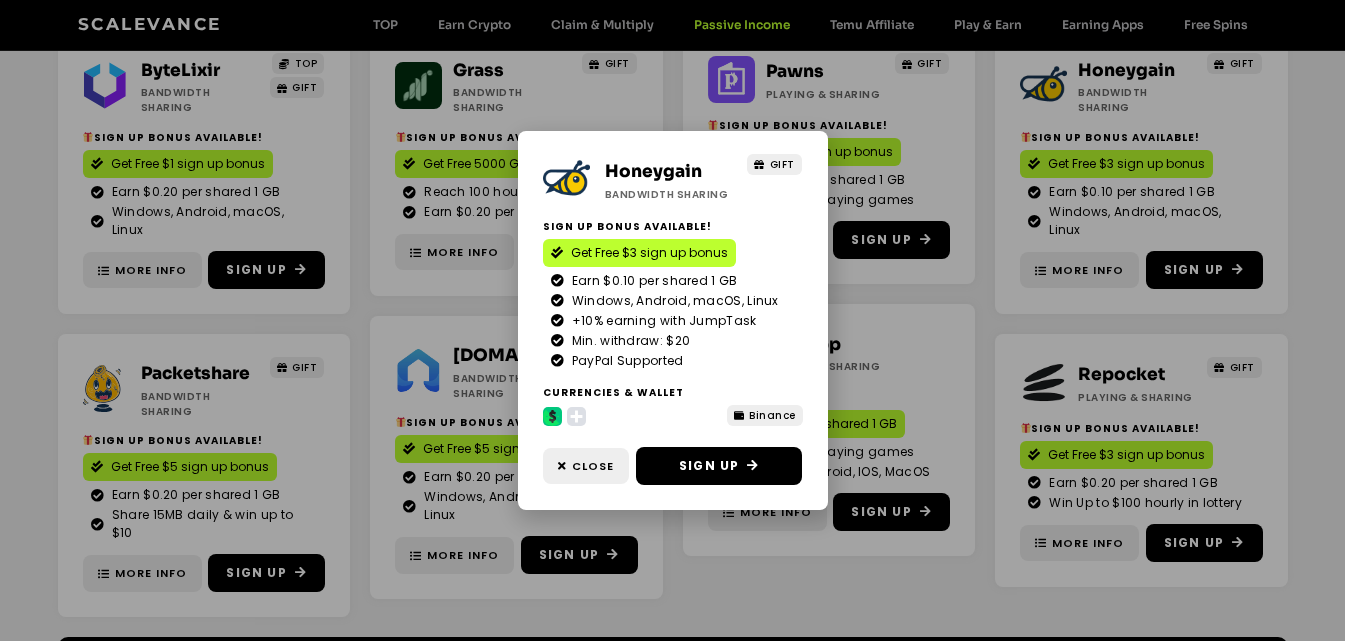 click on "Honeygain
Bandwidth Sharing
GIFT
Sign Up Bonus Available!
Get Free $3 sign up bonus
Earn $0.10 per shared 1 GB
Windows, Android, macOS, Linux
+10% earning with JumpTask
Min. withdraw: $20" at bounding box center (672, 320) 